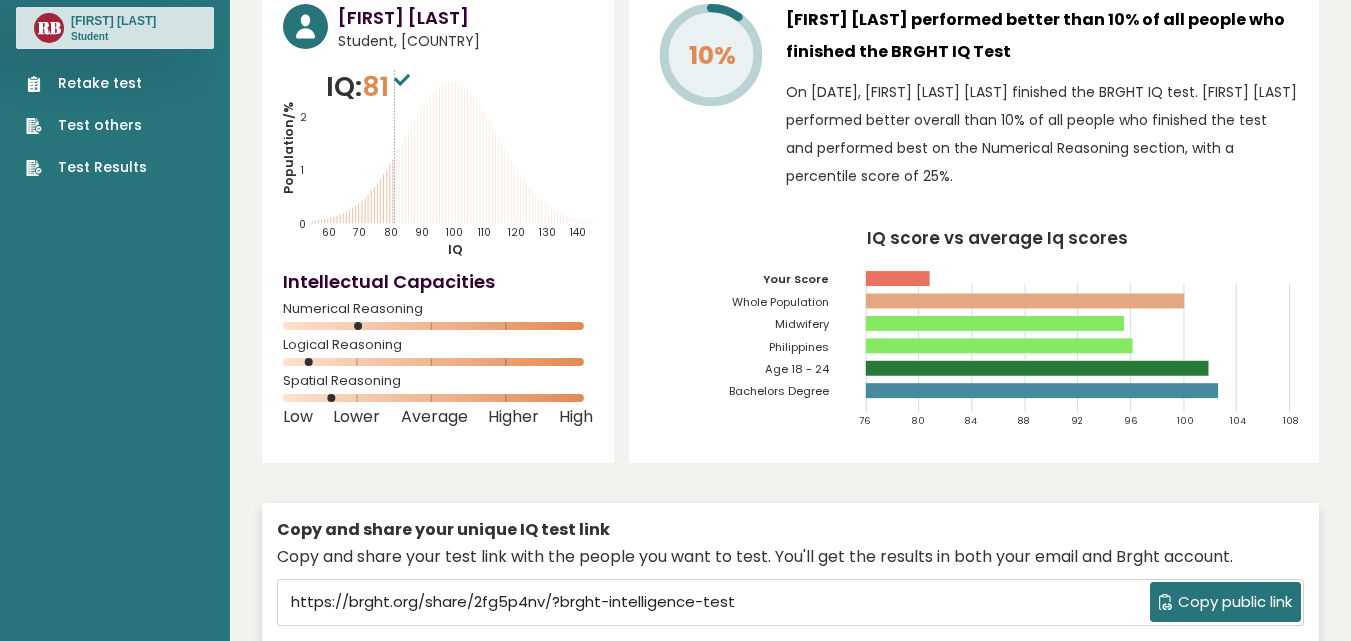 scroll, scrollTop: 100, scrollLeft: 0, axis: vertical 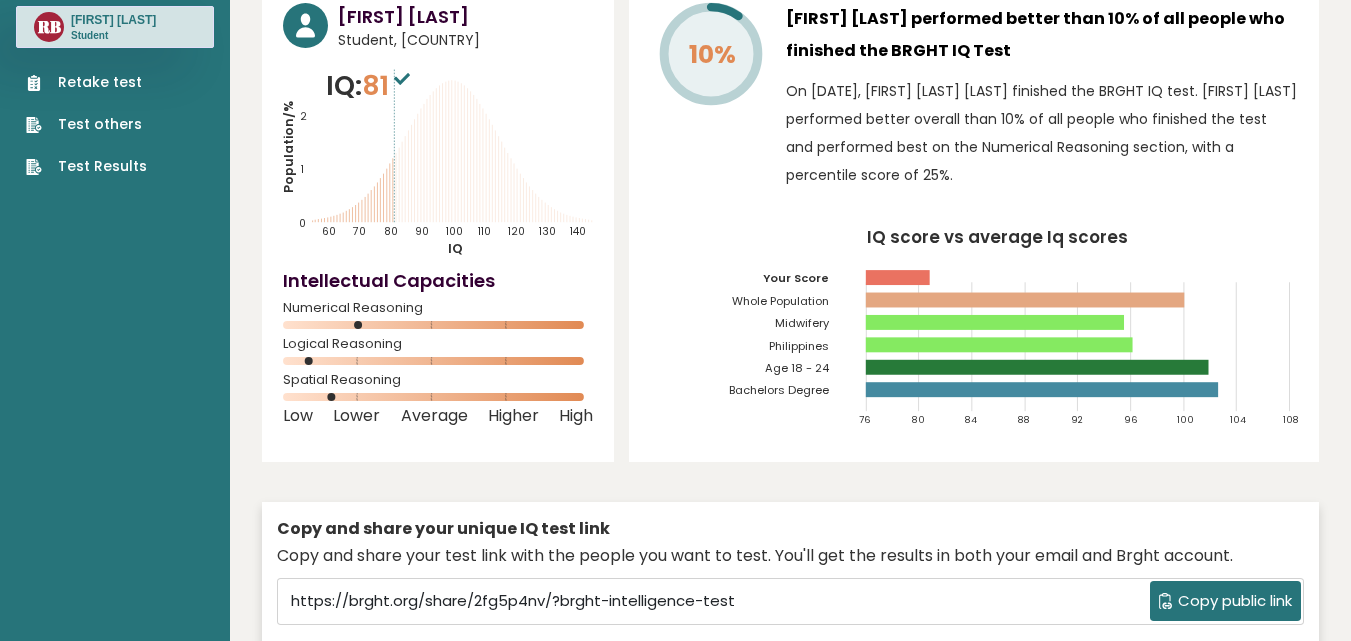 click on "Test others" at bounding box center [86, 124] 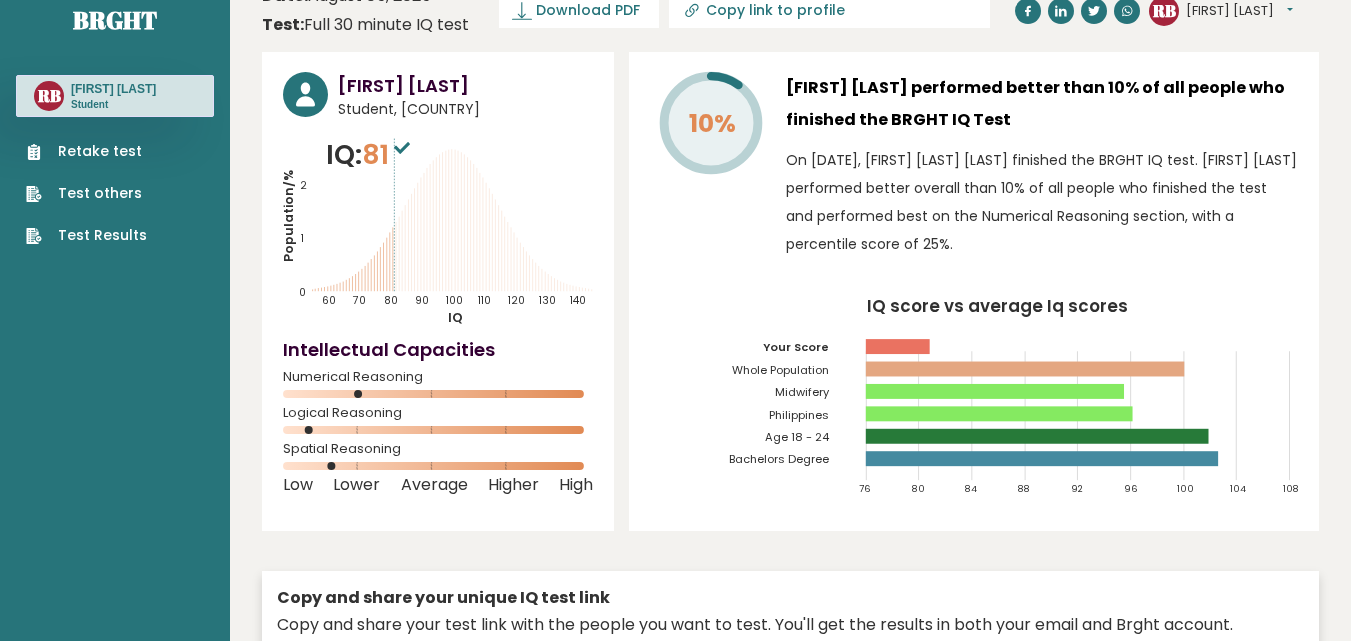 scroll, scrollTop: 0, scrollLeft: 0, axis: both 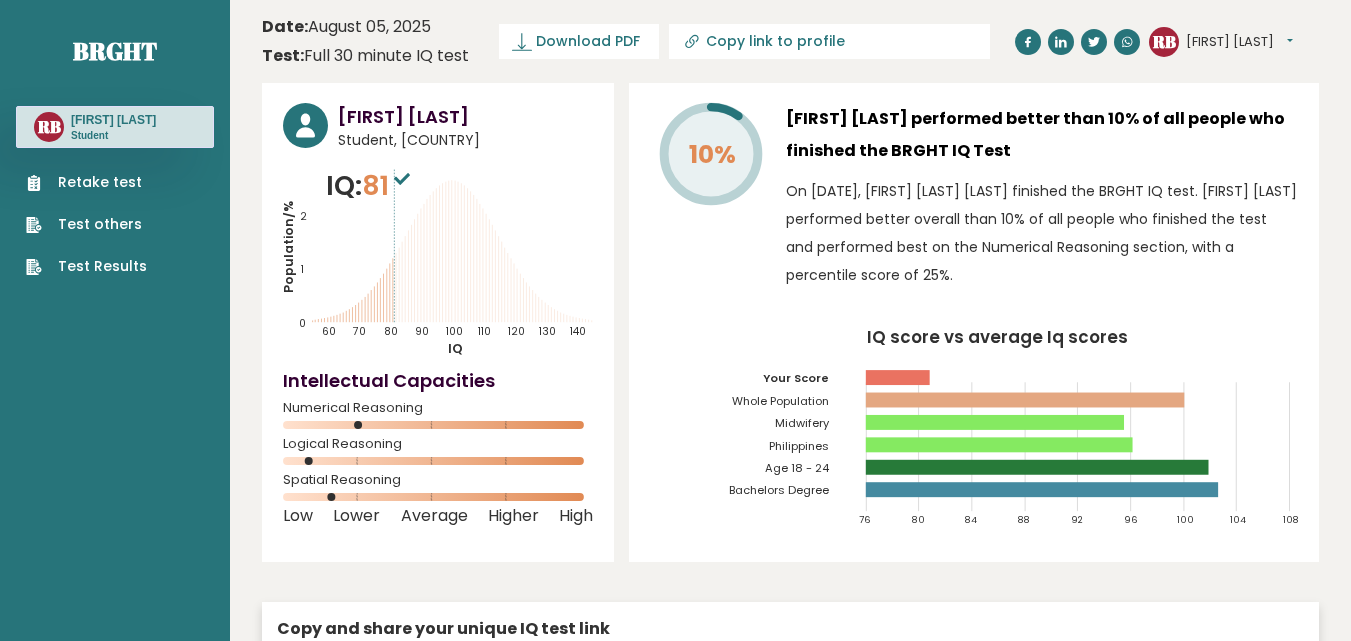 click on "Retake test" at bounding box center [86, 182] 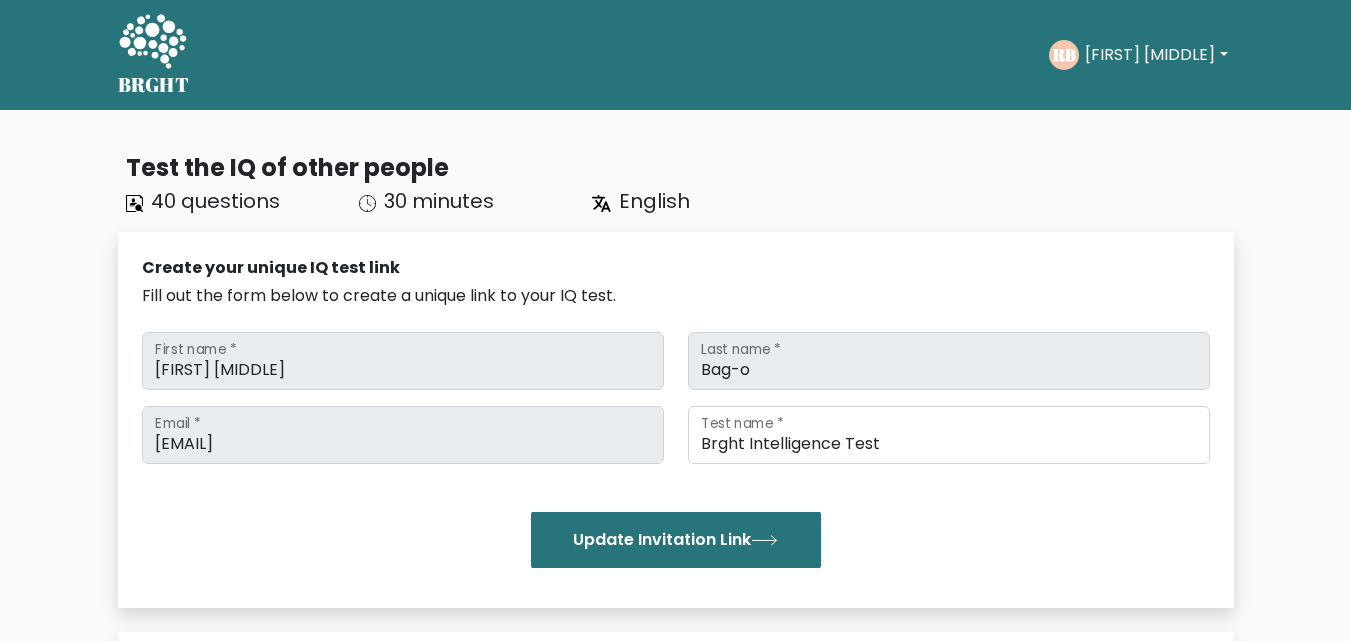 scroll, scrollTop: 0, scrollLeft: 0, axis: both 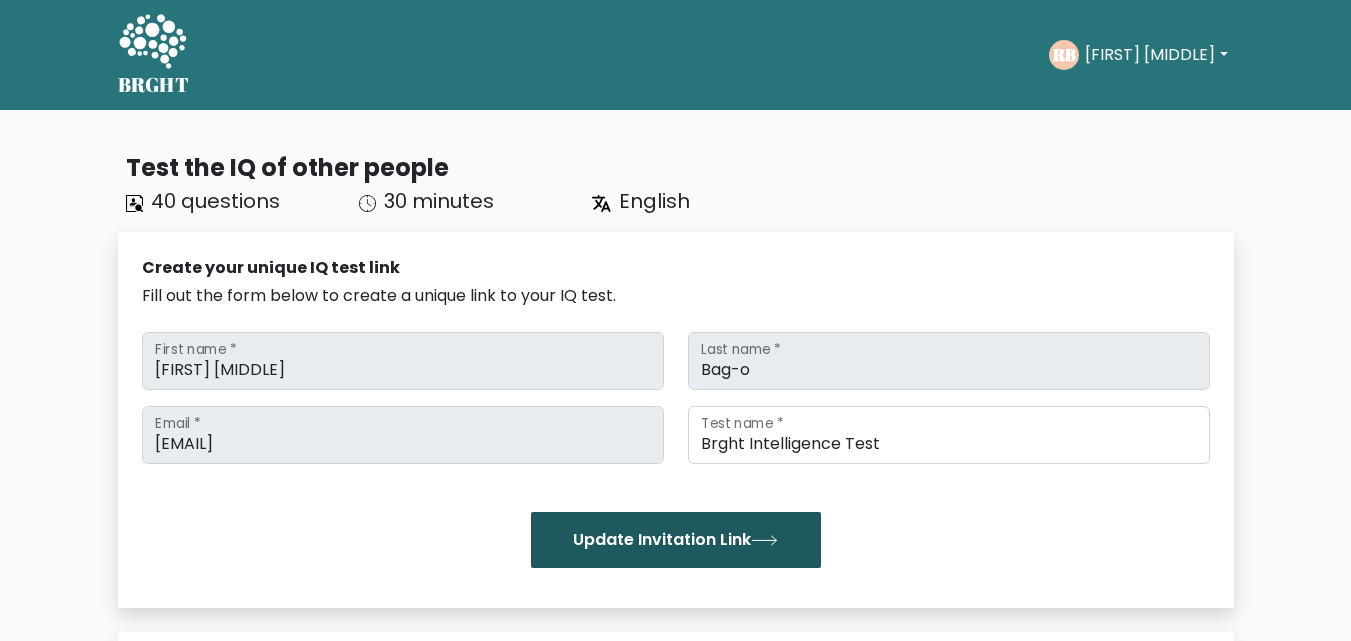click on "Update Invitation Link" at bounding box center [676, 540] 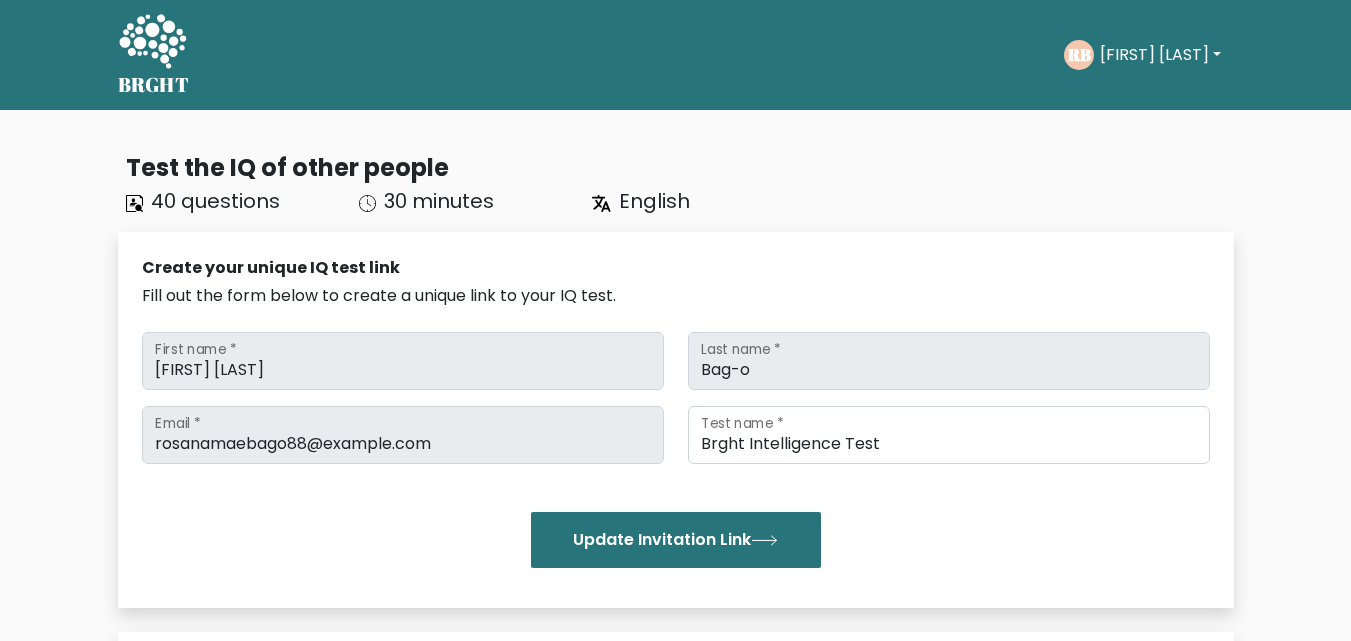 scroll, scrollTop: 0, scrollLeft: 0, axis: both 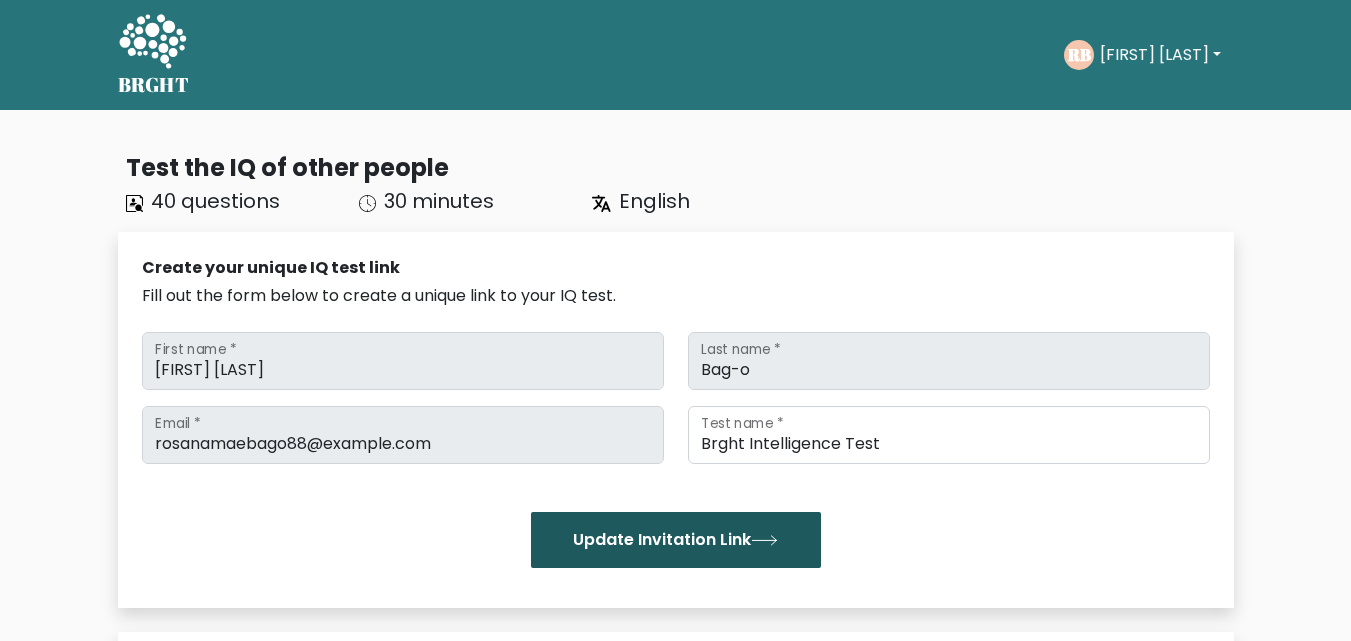 click on "Update Invitation Link" at bounding box center (676, 540) 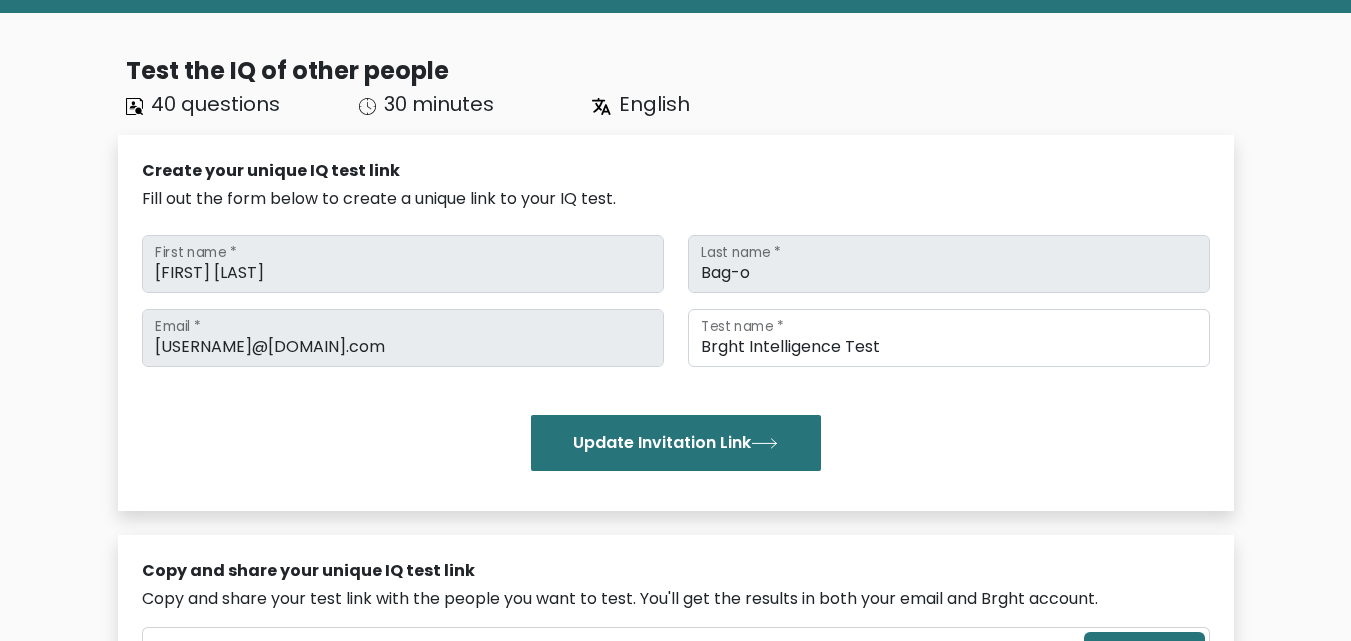 scroll, scrollTop: 0, scrollLeft: 0, axis: both 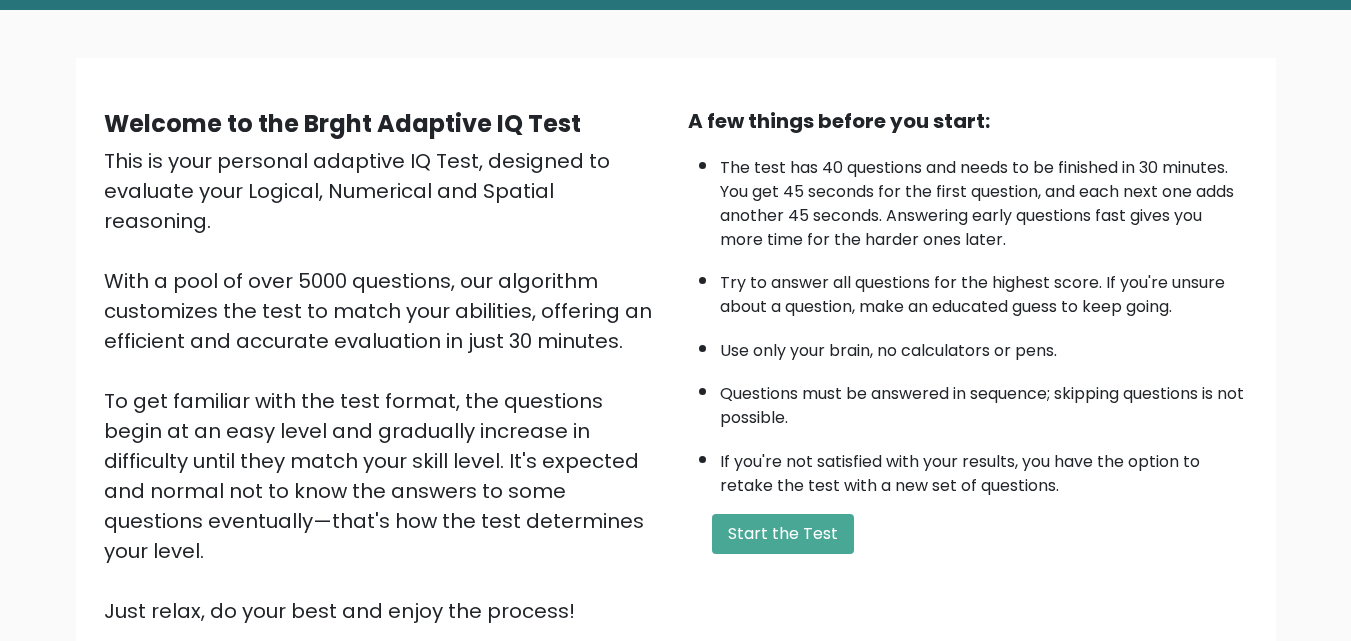 click on "A few things before you start:
The test has 40 questions and needs to be finished in 30 minutes. You get 45 seconds for the first question, and each next one adds another 45 seconds. Answering early questions fast gives you more time for the harder ones later.
Try to answer all questions for the highest score. If you're unsure about a question, make an educated guess to keep going.
Use only your brain, no calculators or pens.
Questions must be answered in sequence; skipping questions is not possible.
If you're not satisfied with your results, you have the option to retake the test with a new set of questions.
Start the Test" at bounding box center (968, 366) 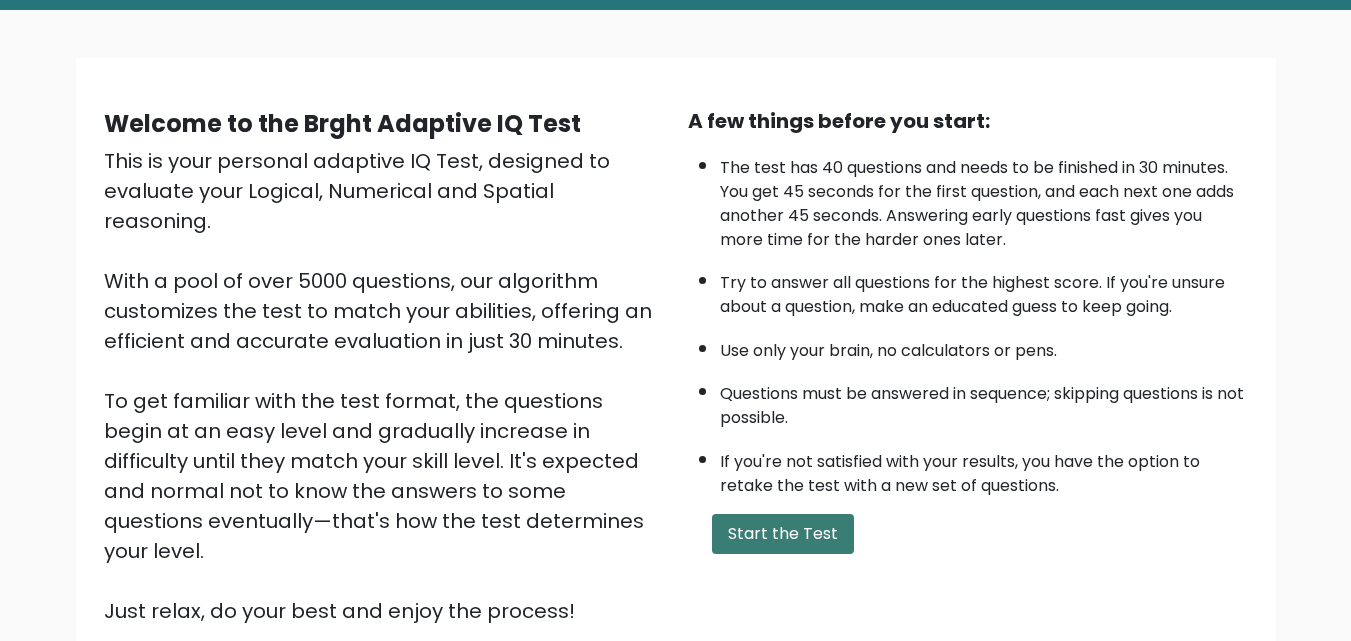 click on "Start the Test" at bounding box center (783, 534) 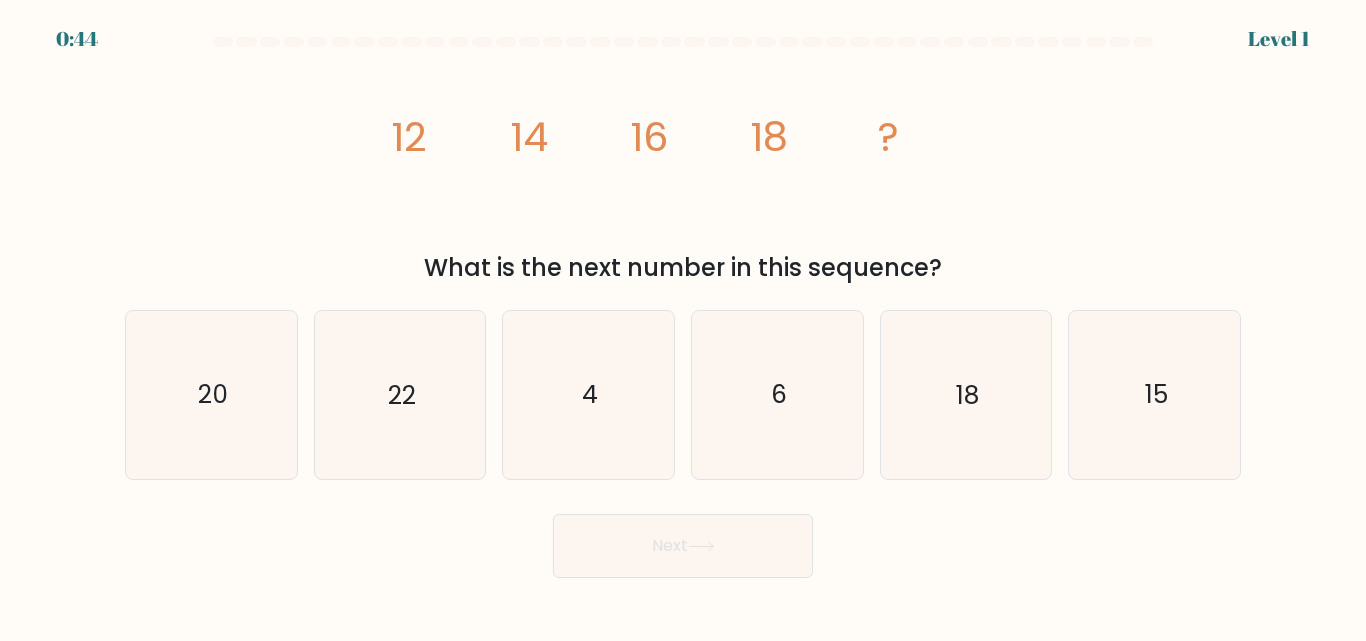 scroll, scrollTop: 0, scrollLeft: 0, axis: both 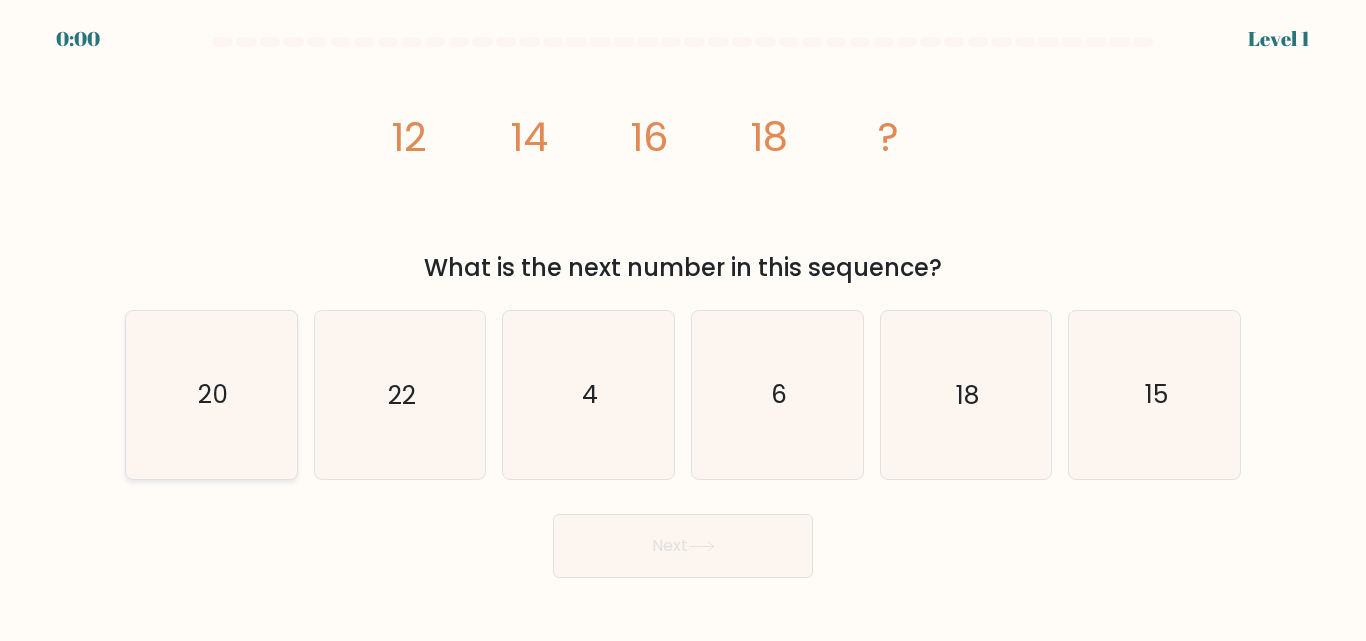 click on "20" 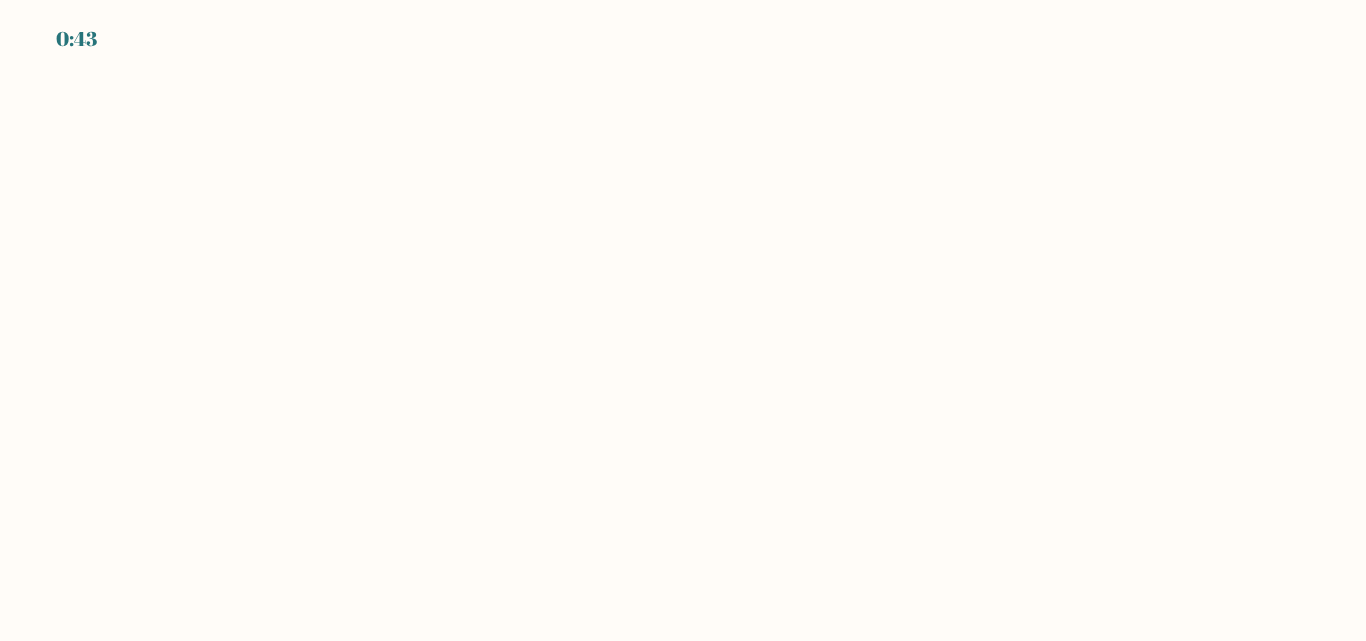 scroll, scrollTop: 0, scrollLeft: 0, axis: both 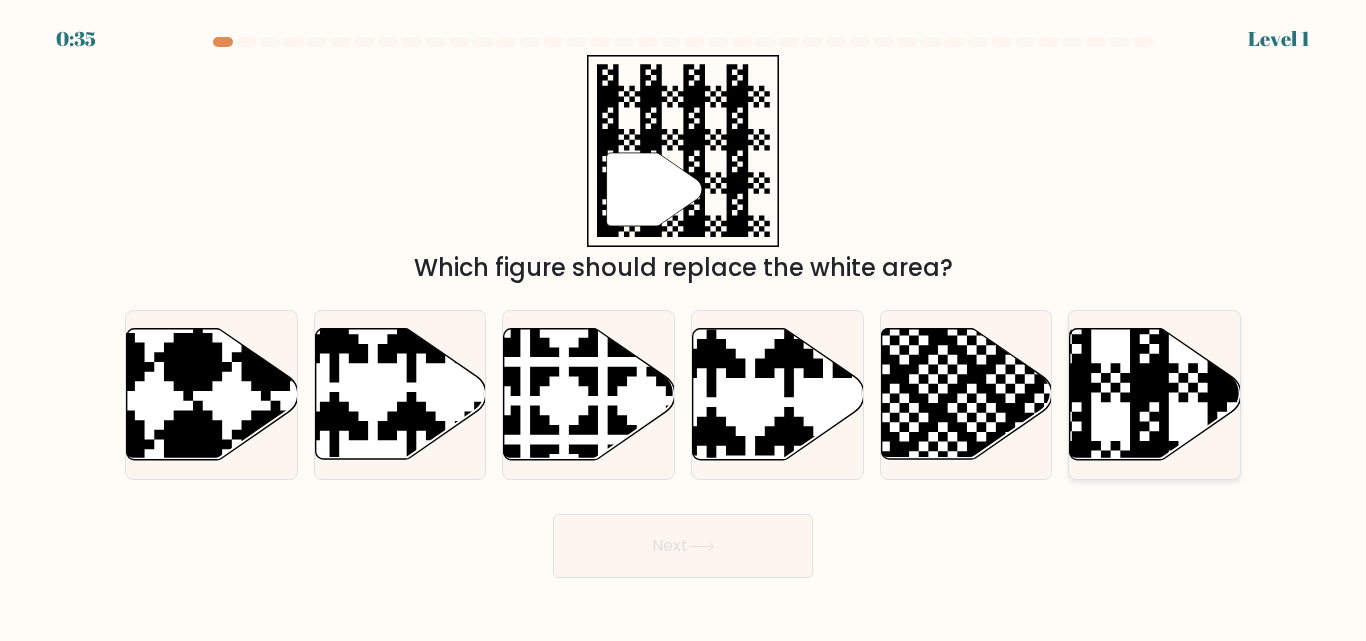 click 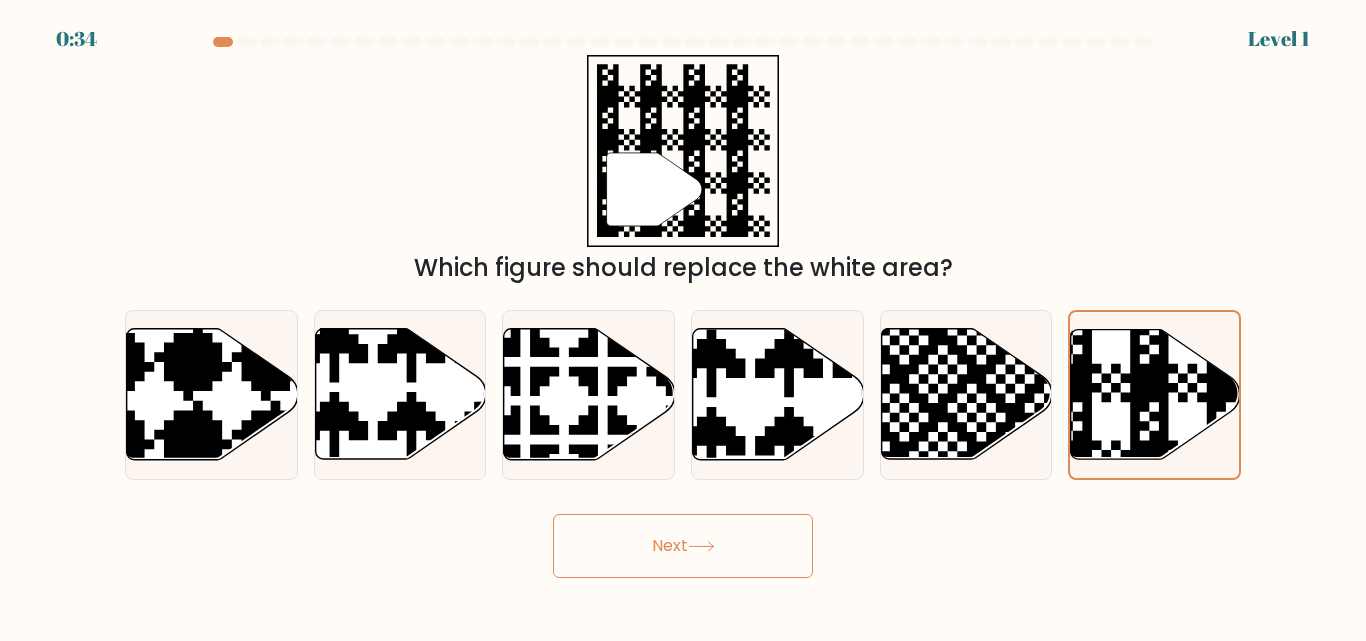 click on "Next" at bounding box center [683, 546] 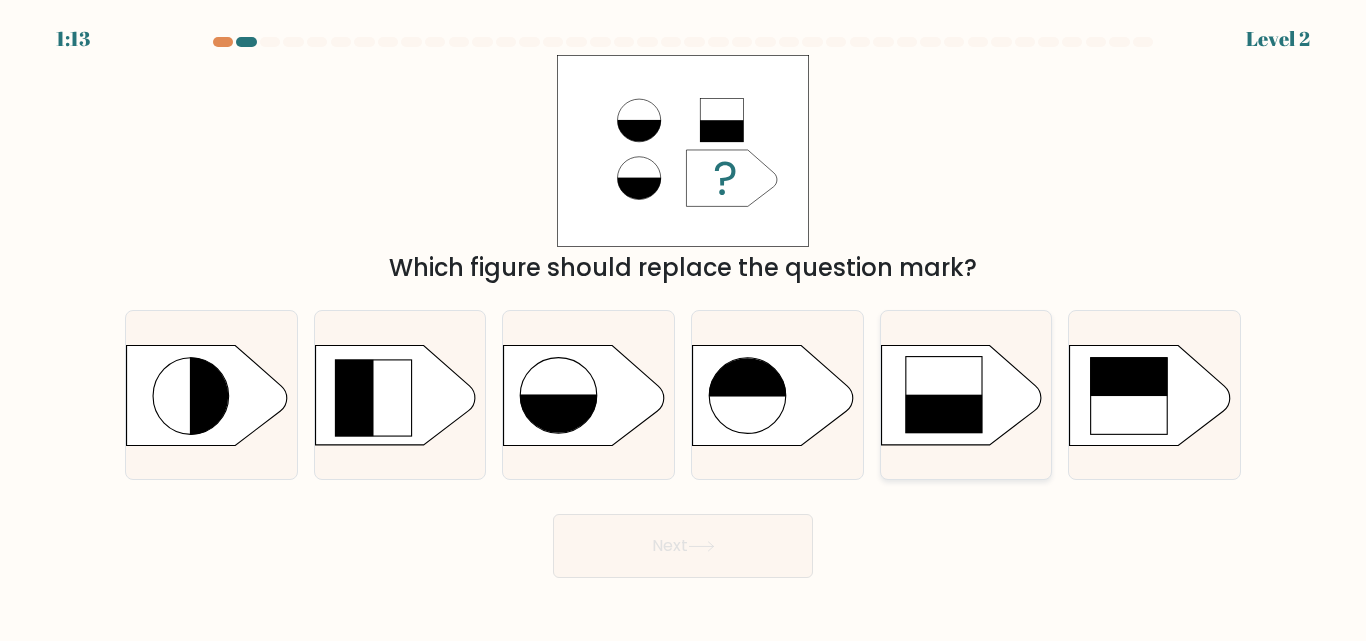 click 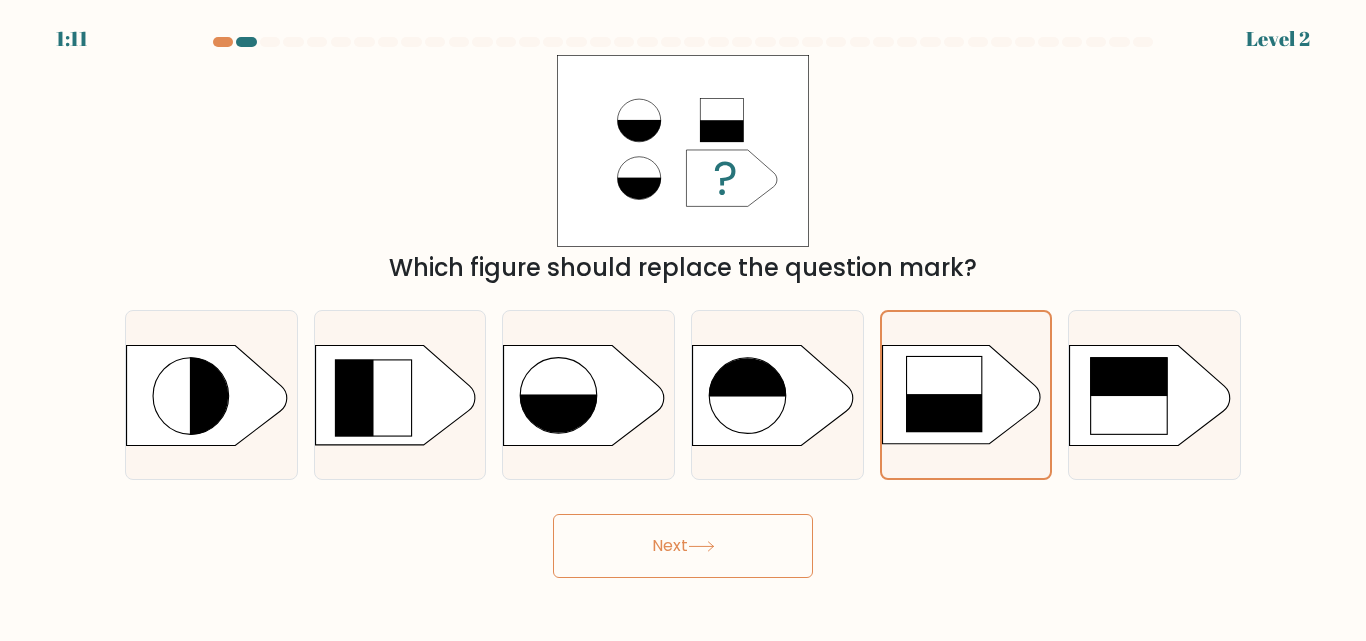 click on "Next" at bounding box center [683, 546] 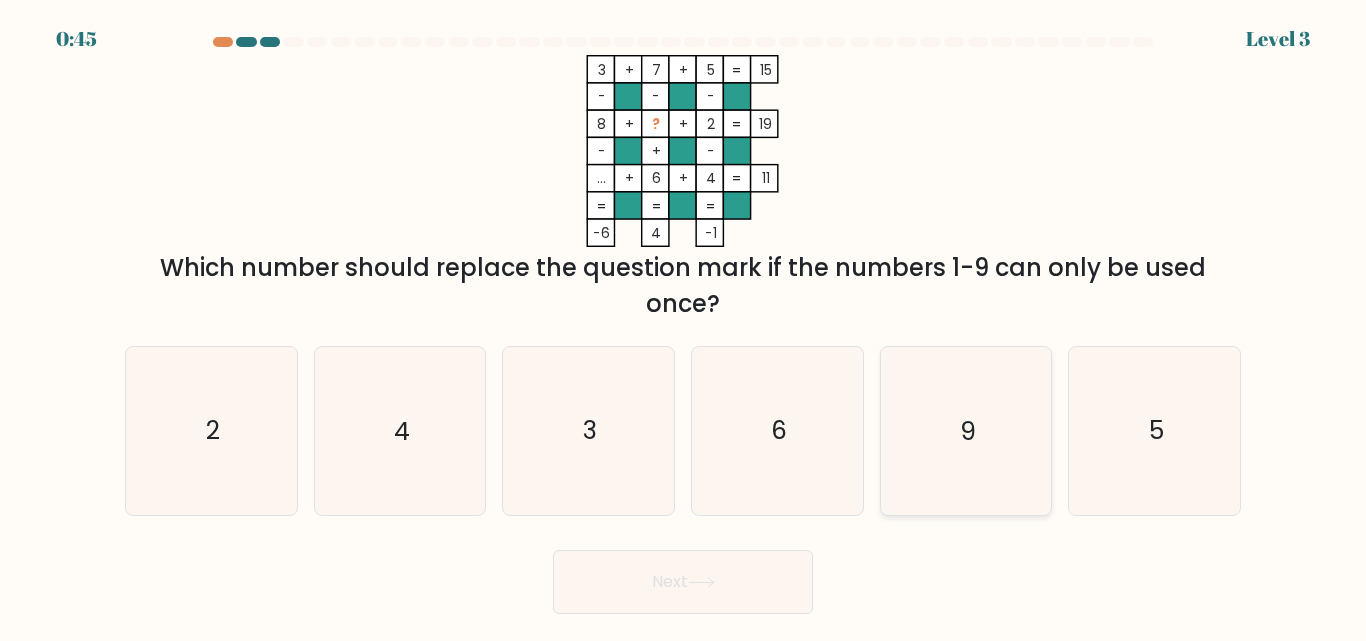 click on "9" 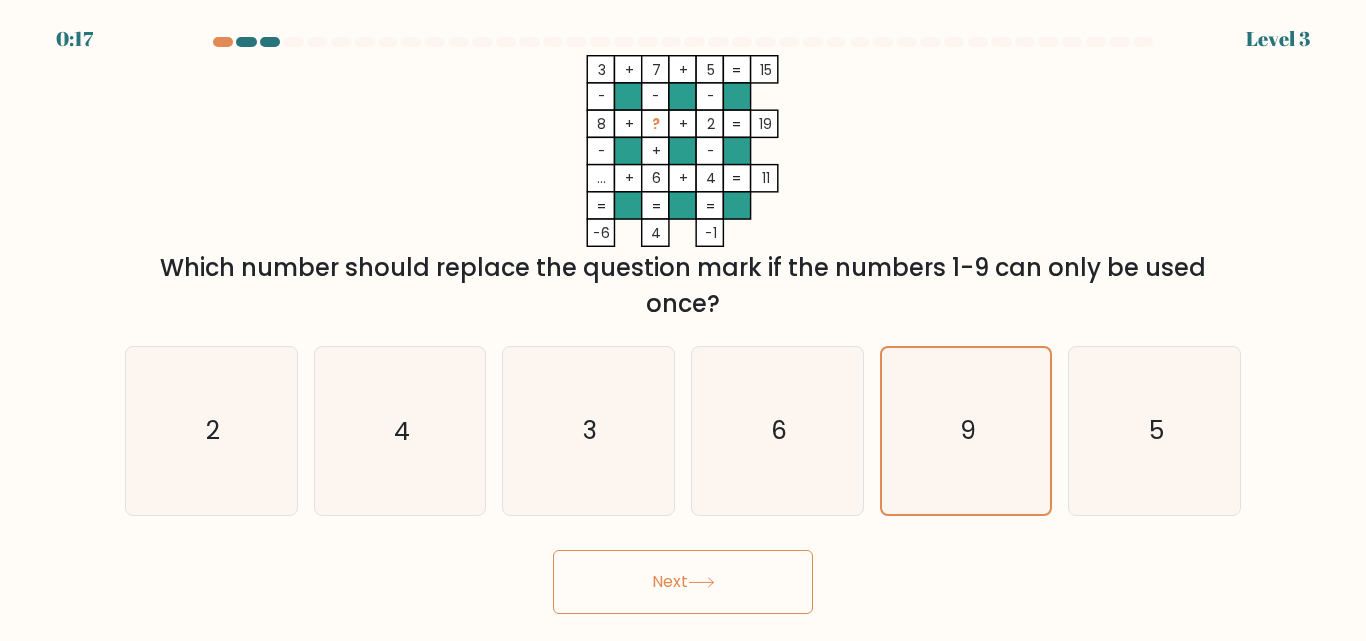 click on "Next" at bounding box center (683, 582) 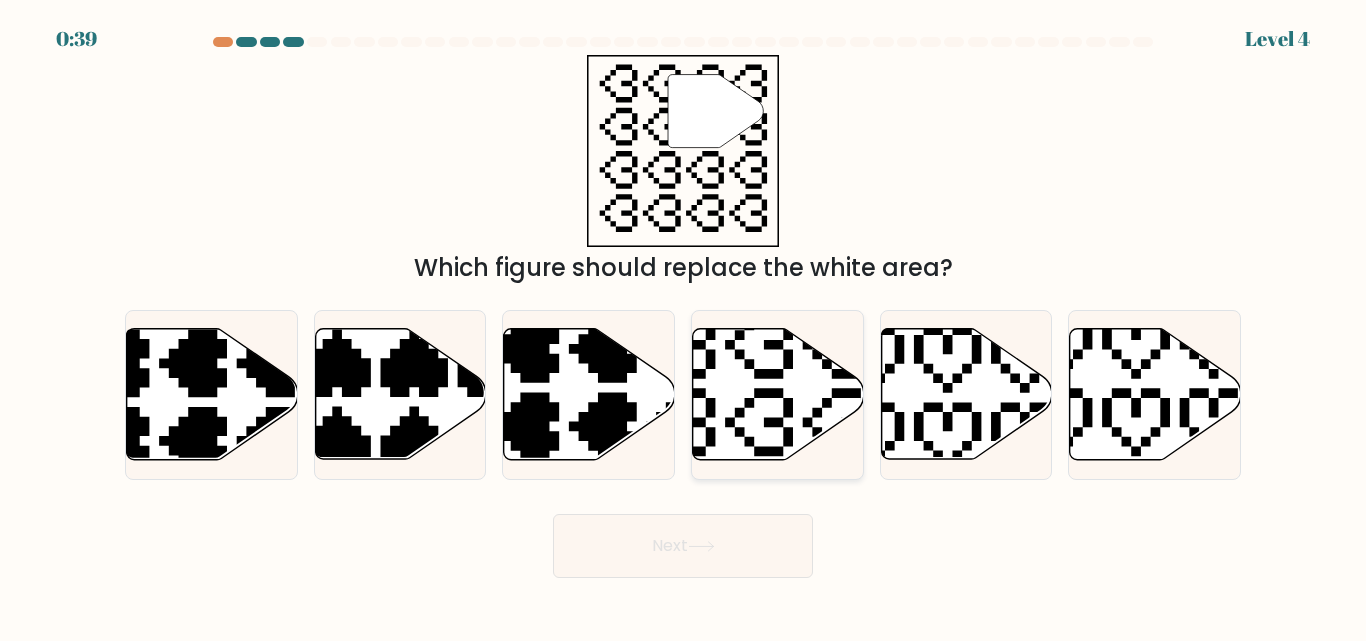 click 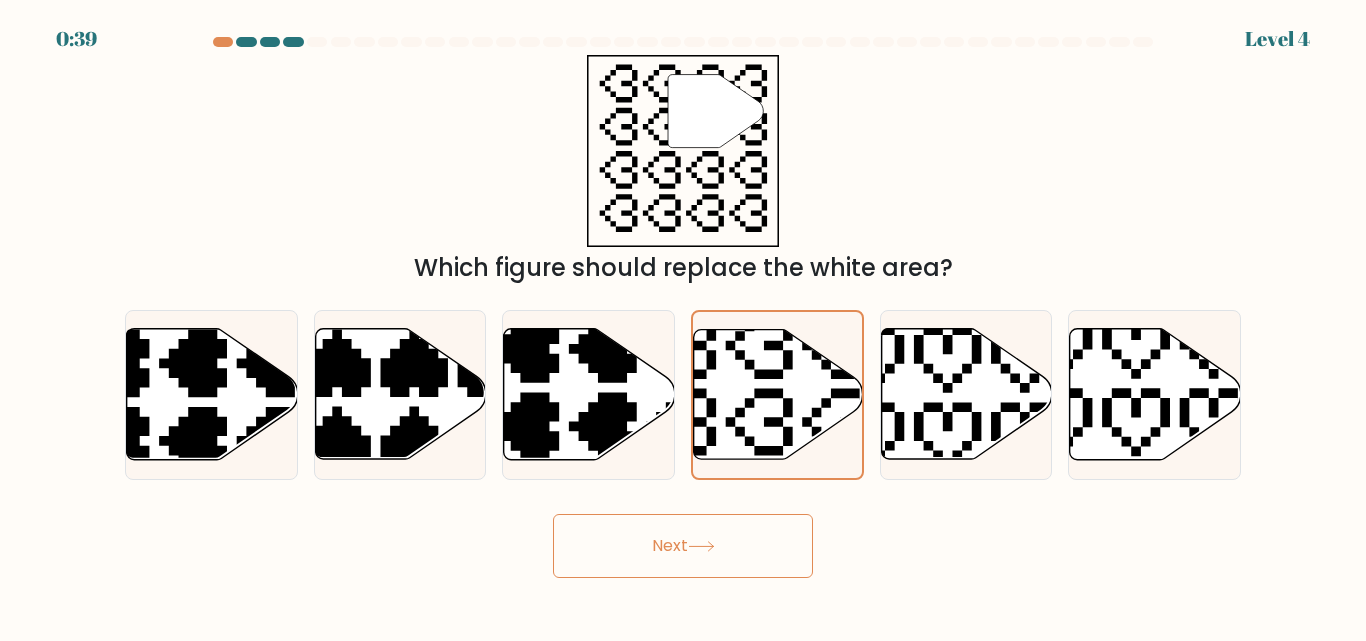 click on "Next" at bounding box center [683, 546] 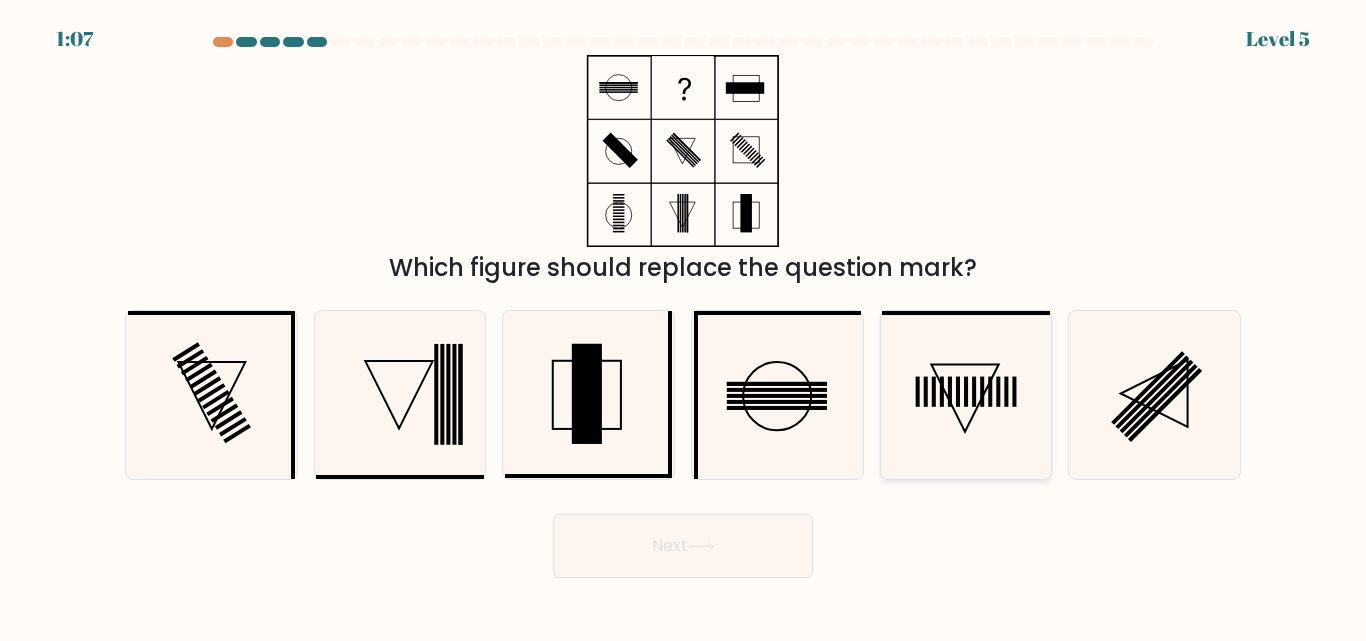 click 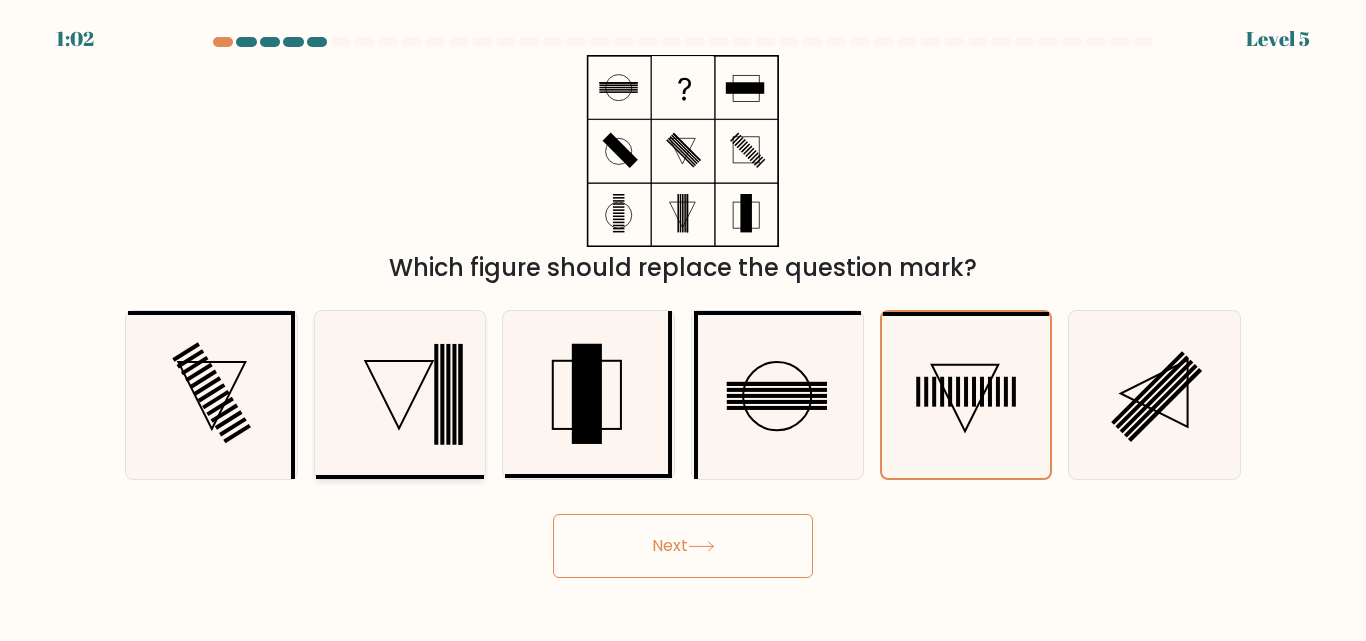 click 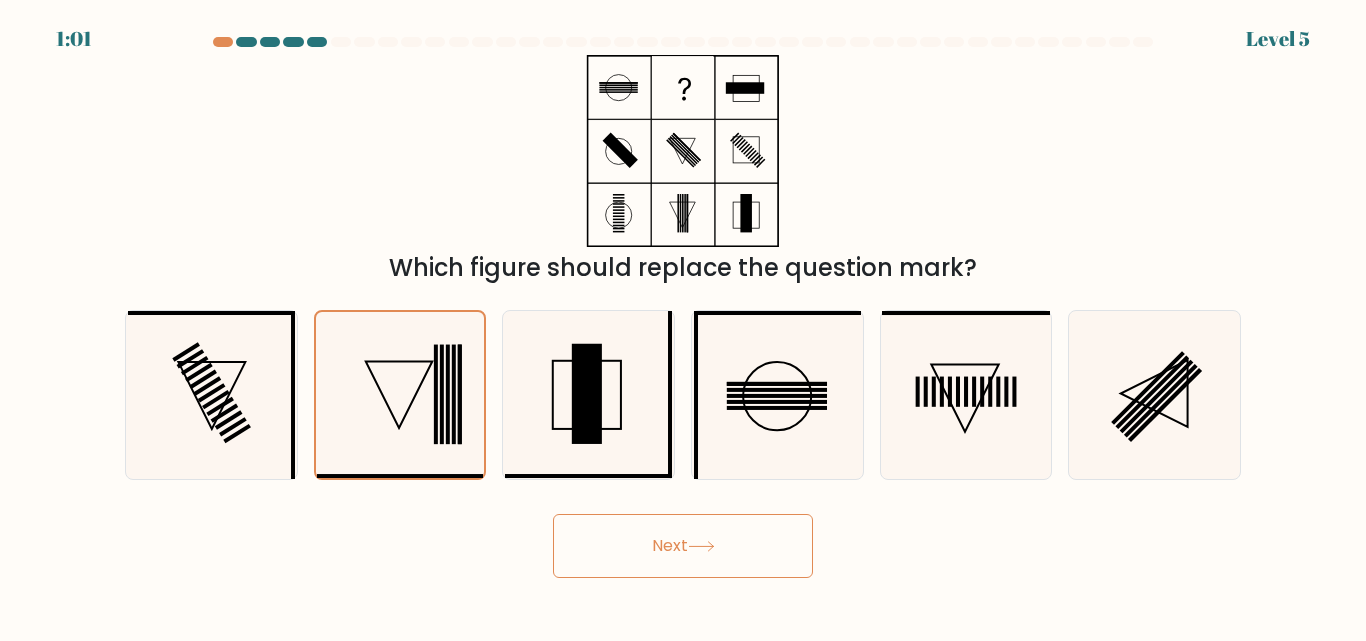 click on "Next" at bounding box center (683, 546) 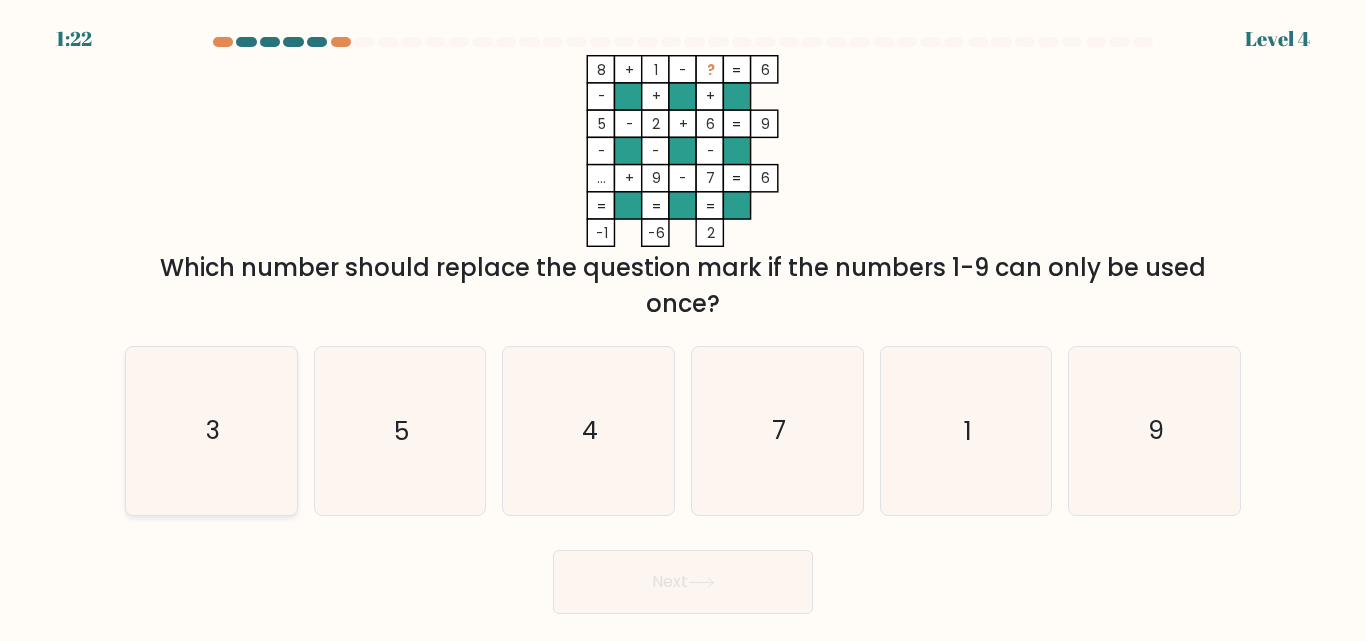 click on "3" 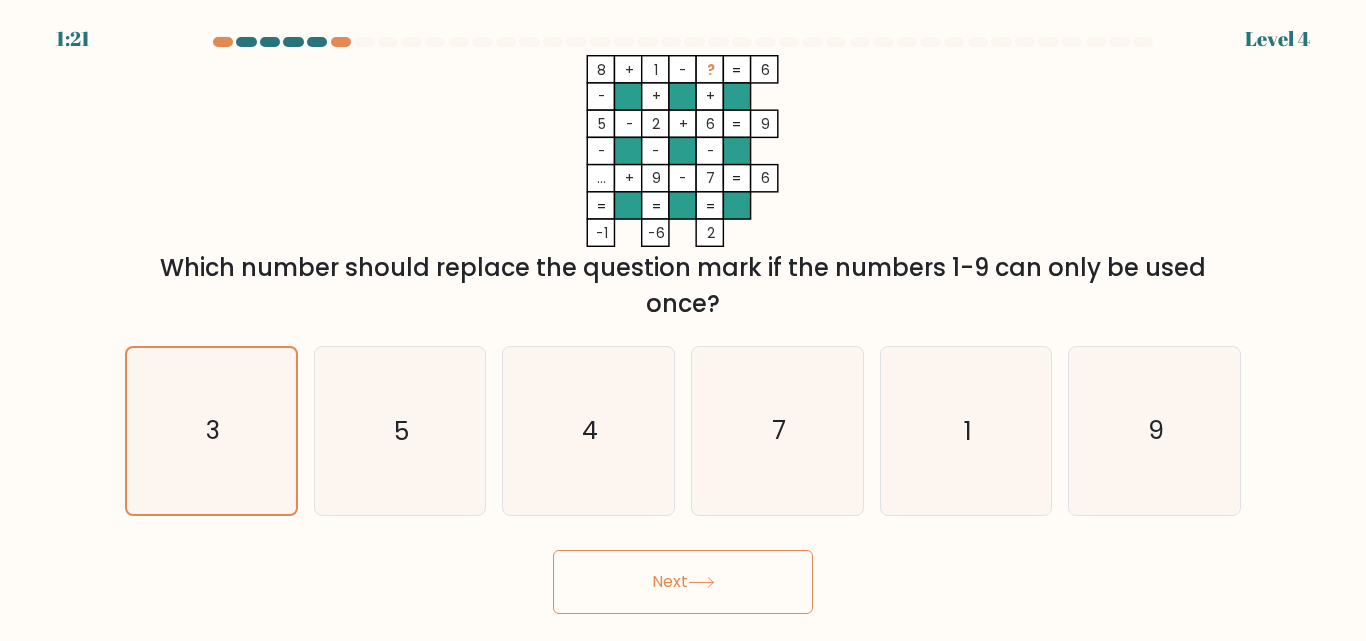 click on "Next" at bounding box center [683, 582] 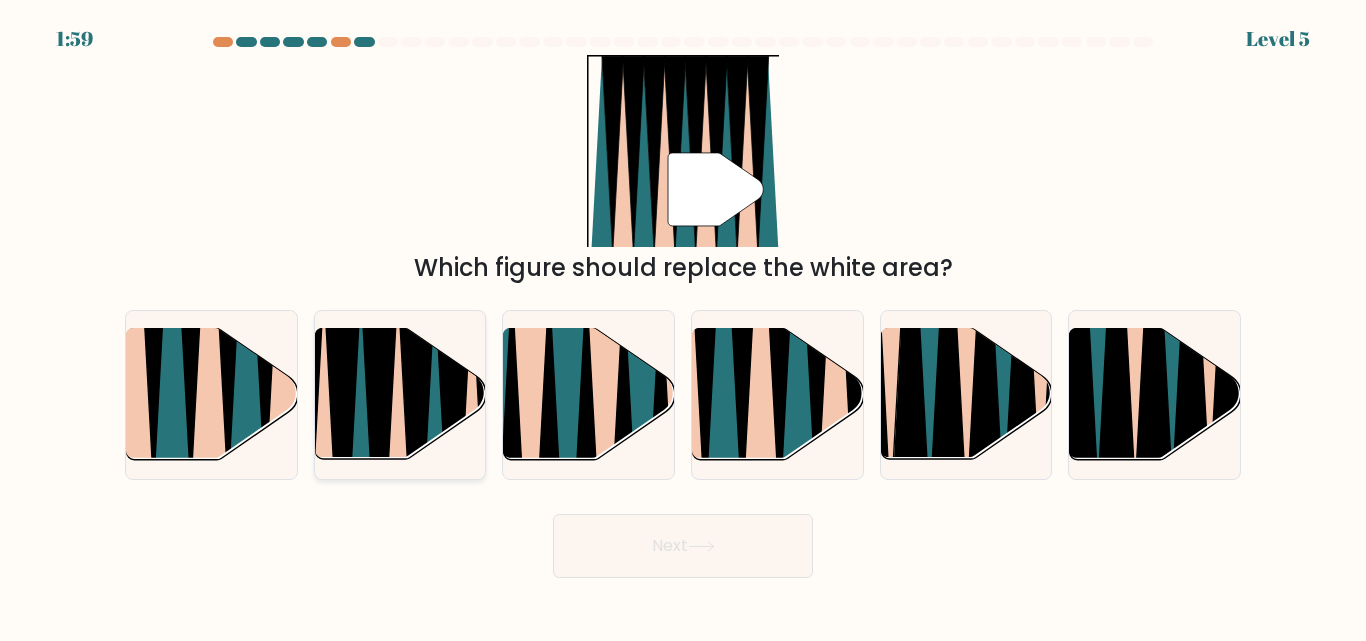 click 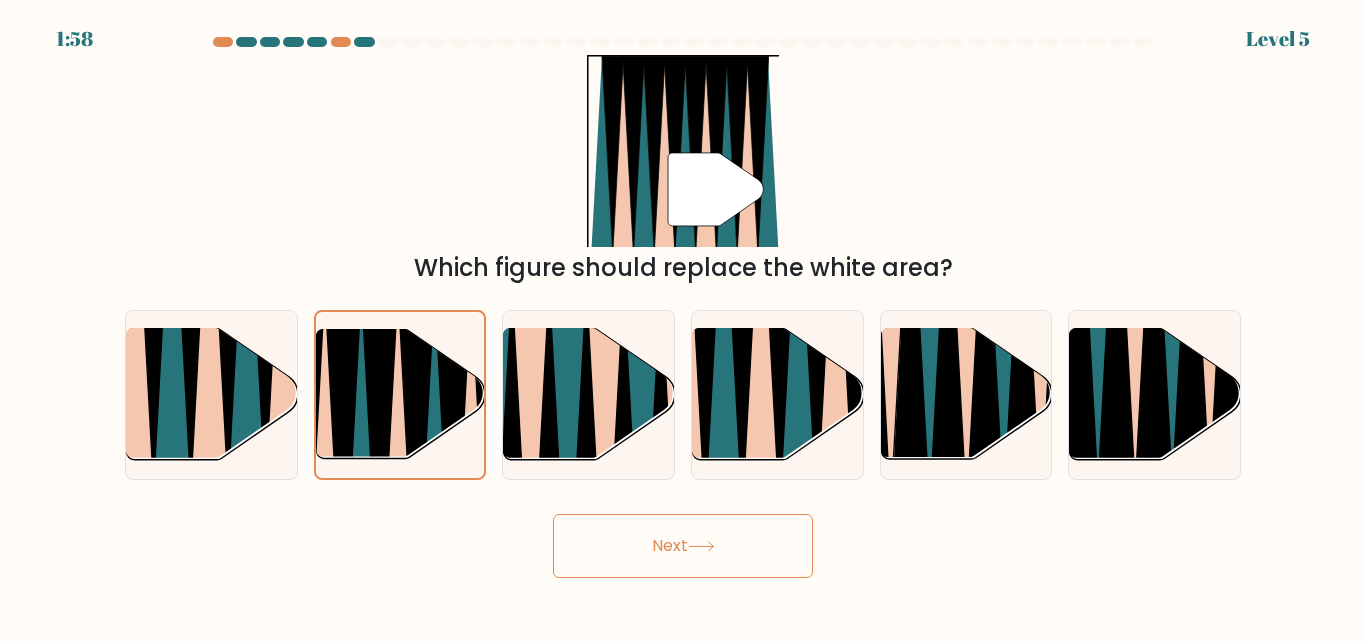 click on "Next" at bounding box center [683, 546] 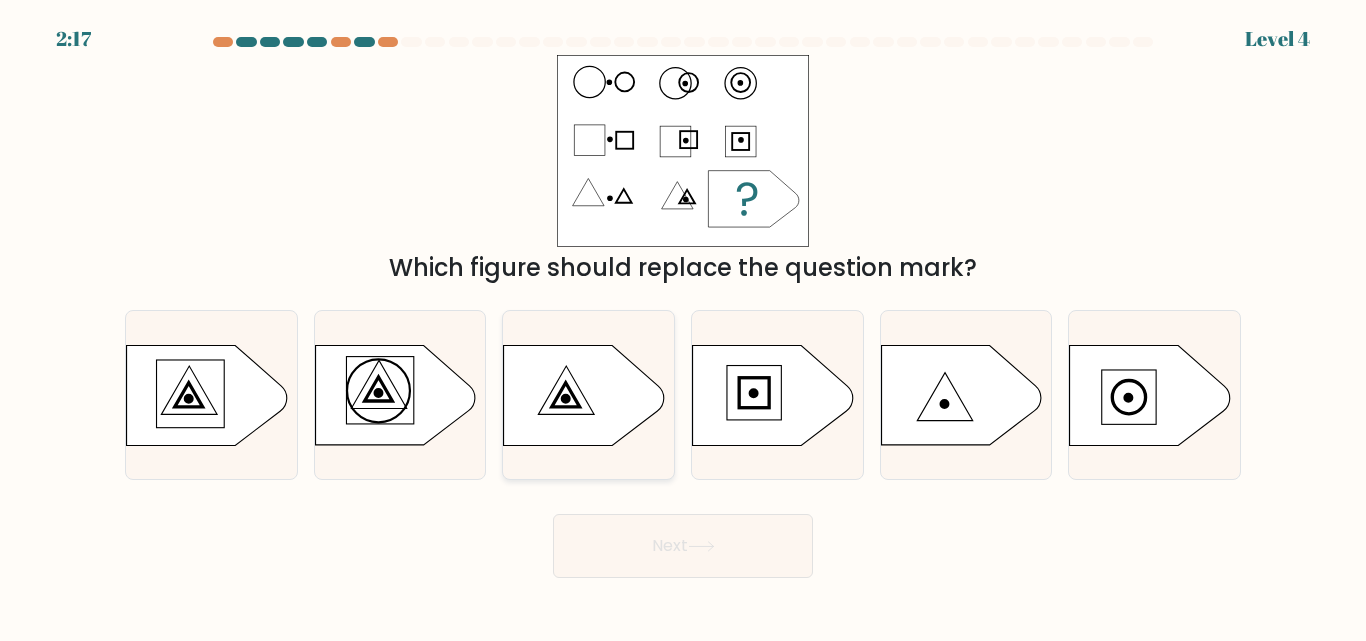 click 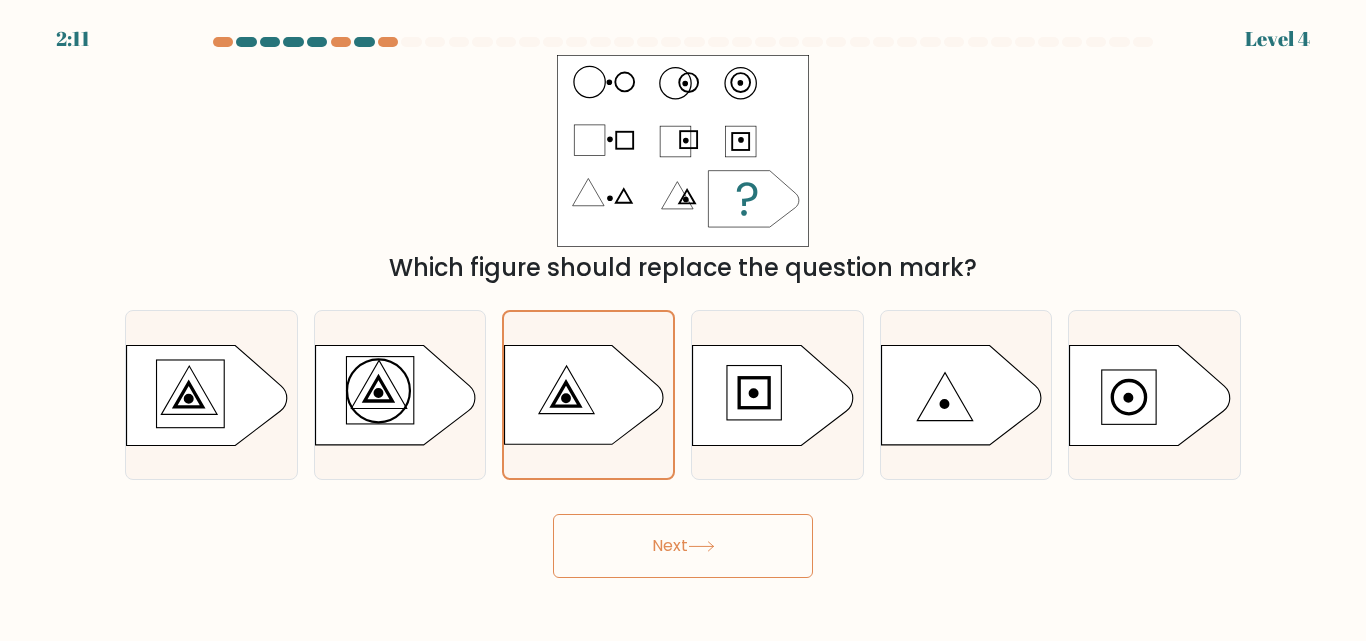 click on "Next" at bounding box center [683, 546] 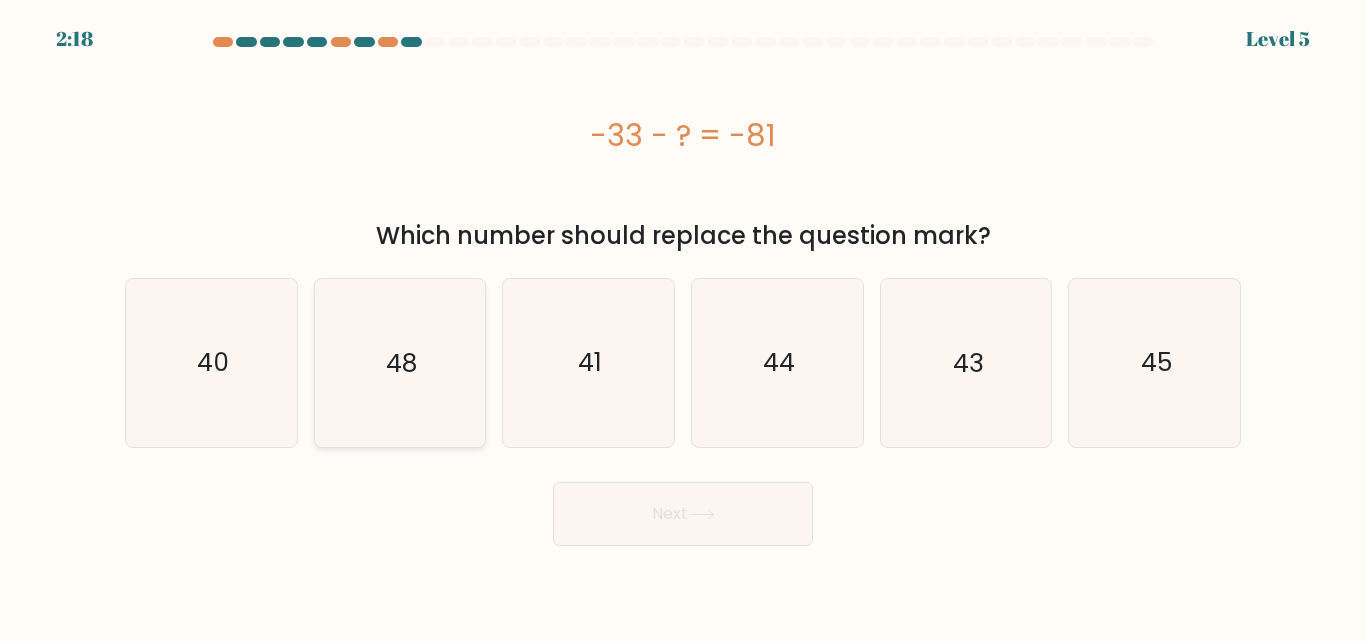 click on "48" 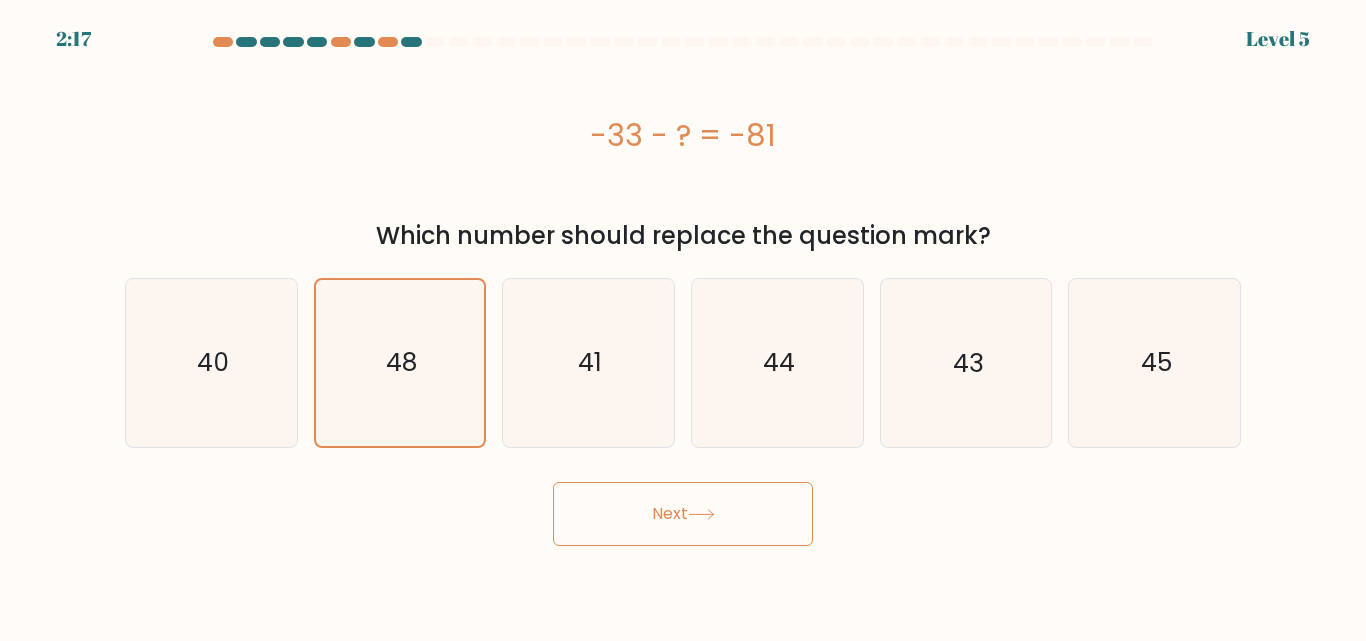 click on "Next" at bounding box center (683, 514) 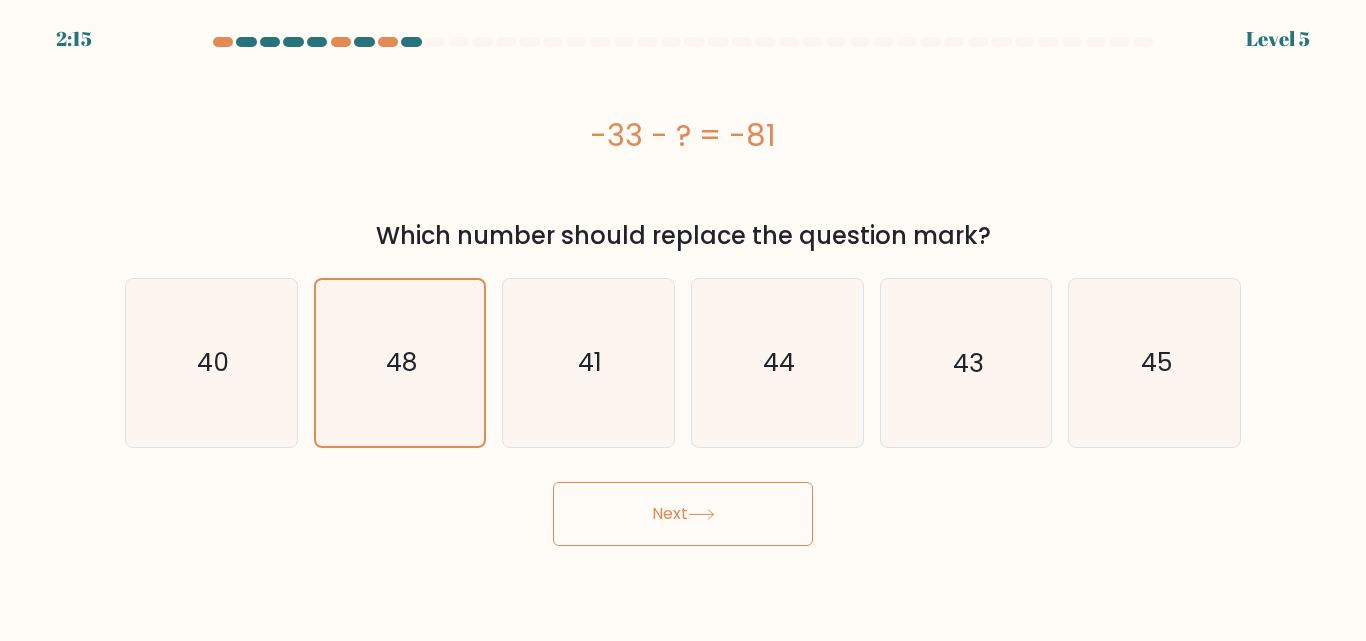 click on "Next" at bounding box center (683, 514) 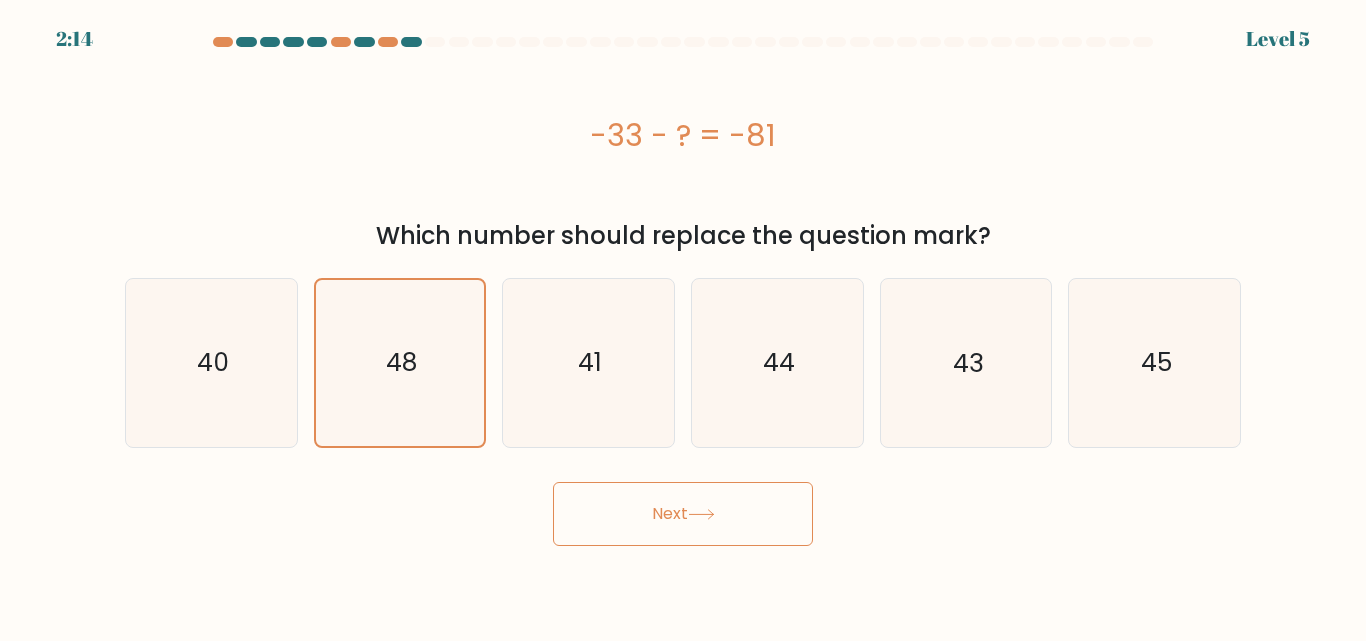 click on "Next" at bounding box center [683, 514] 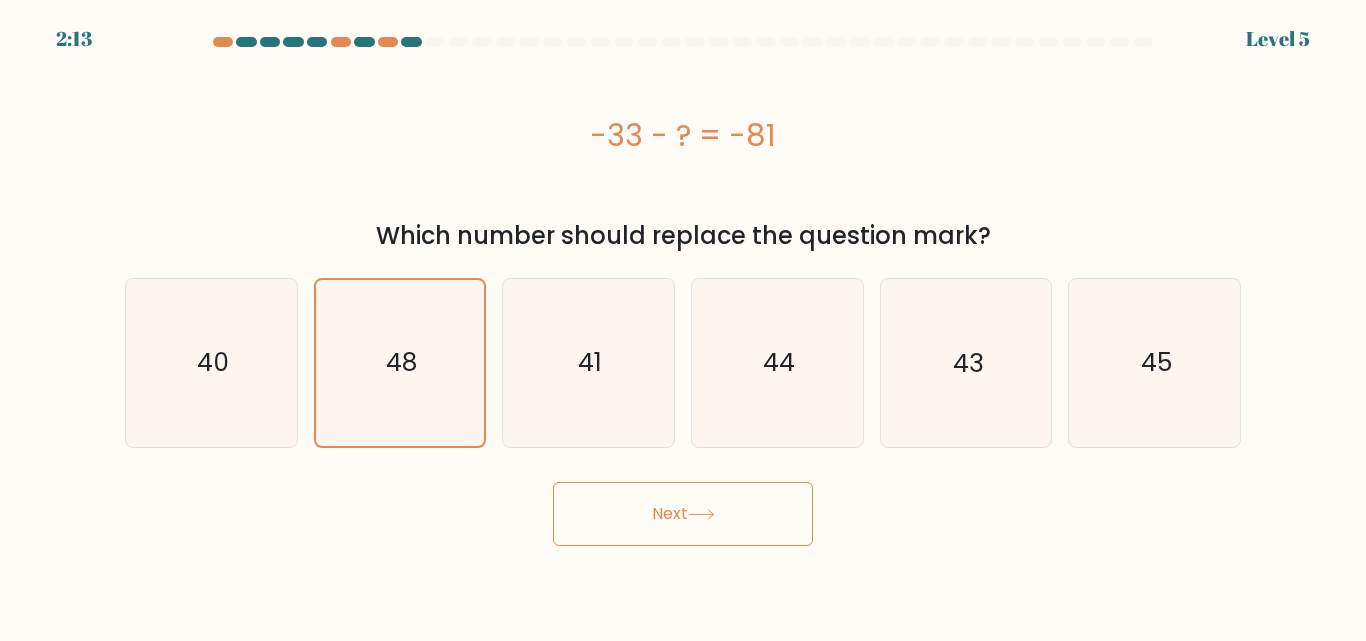 click on "Next" at bounding box center [683, 514] 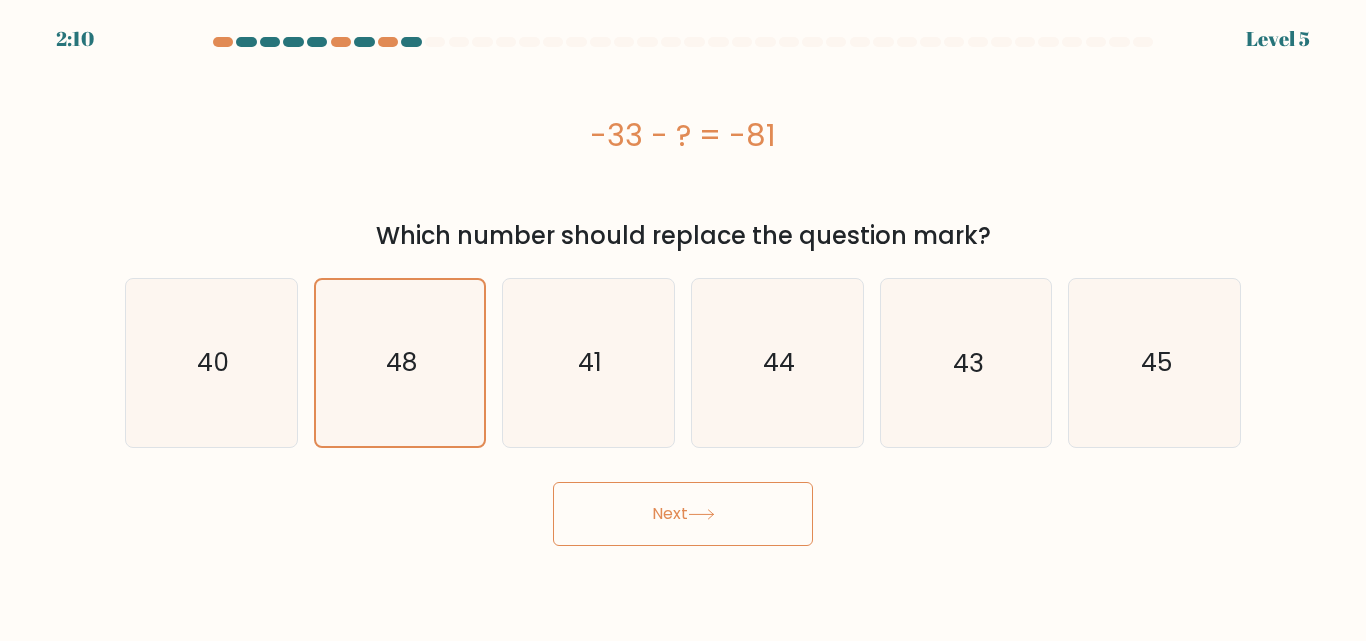click 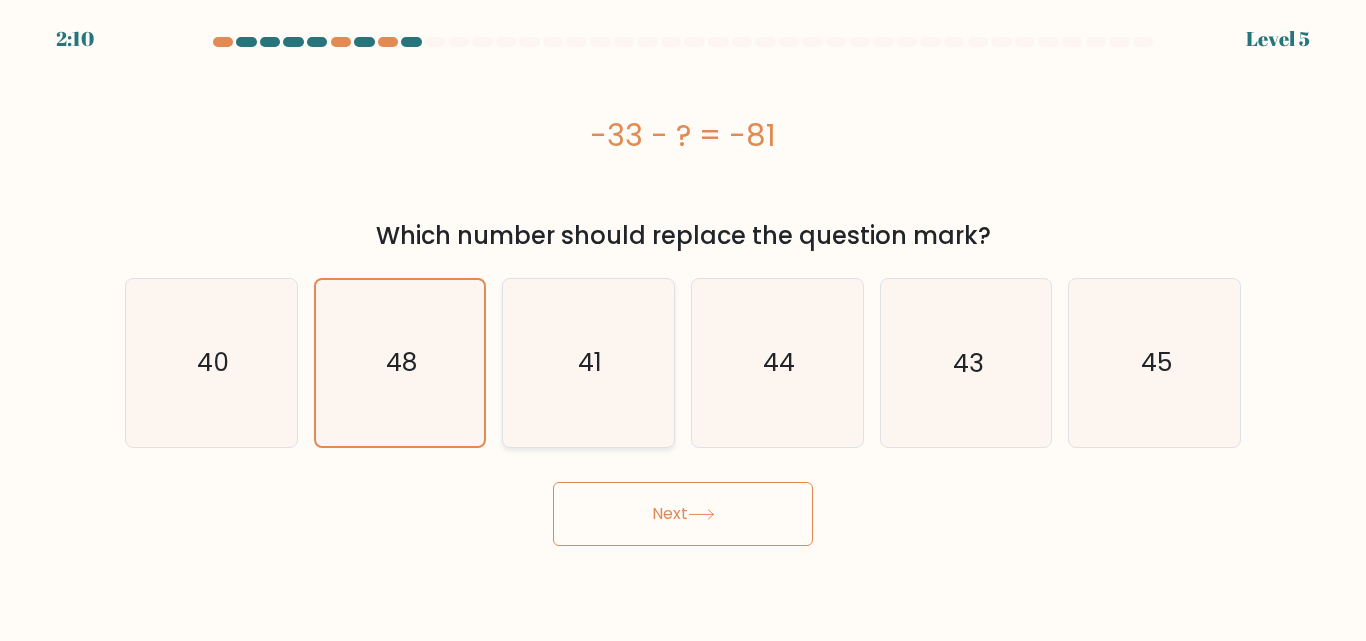 click on "41" 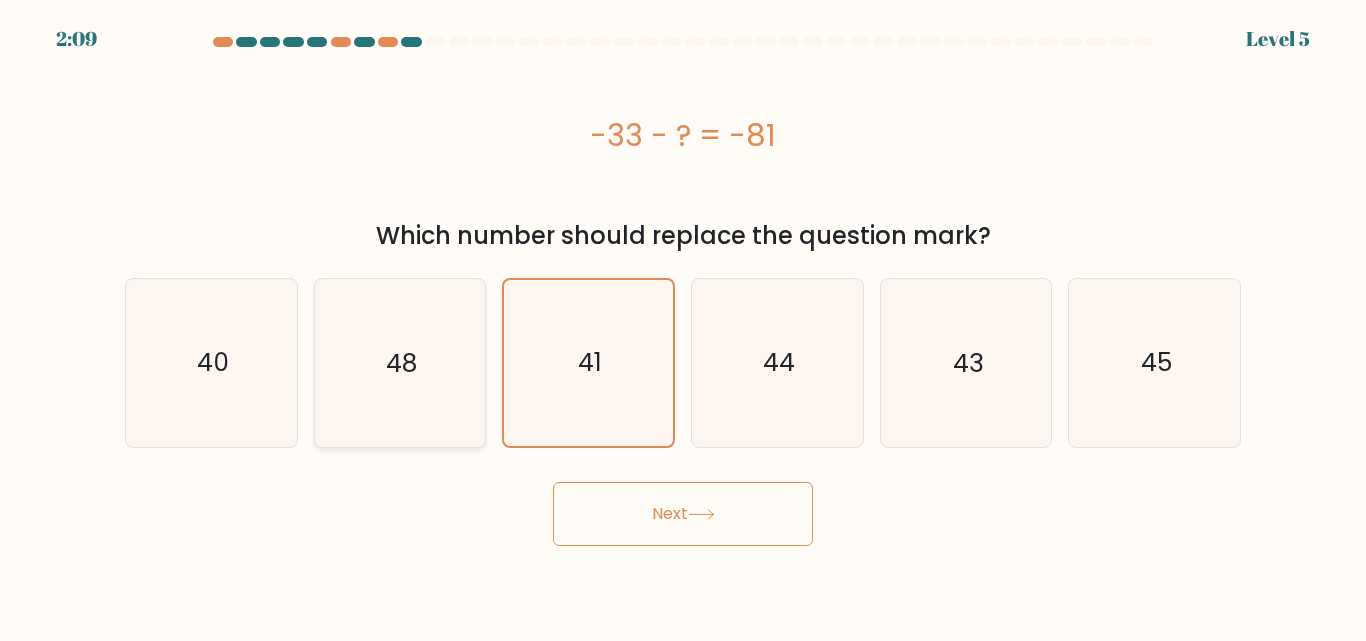 click on "48" 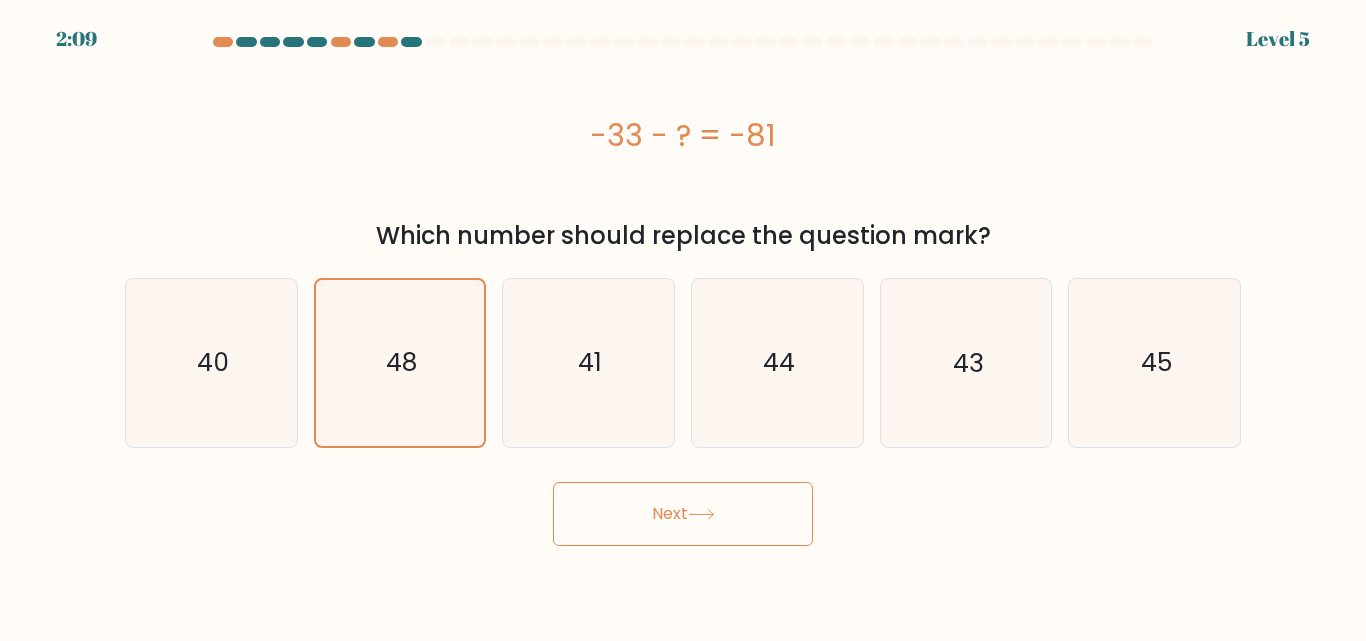 click on "Next" at bounding box center (683, 514) 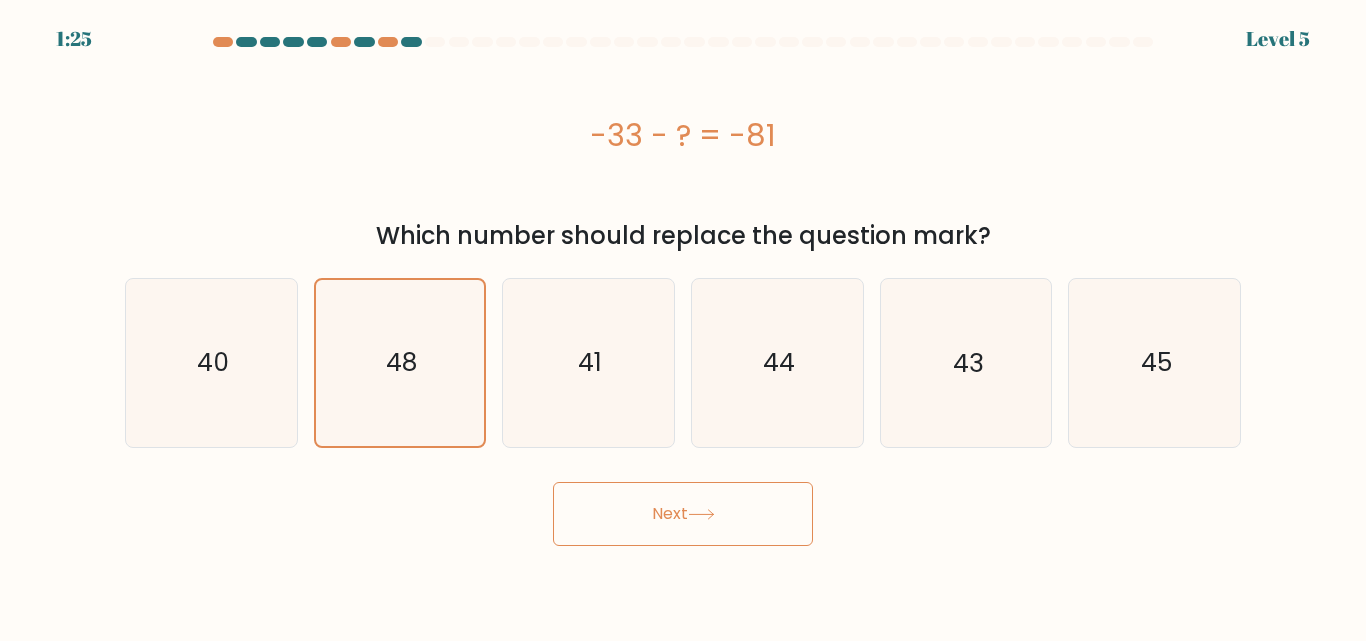 click on "Next" at bounding box center [683, 514] 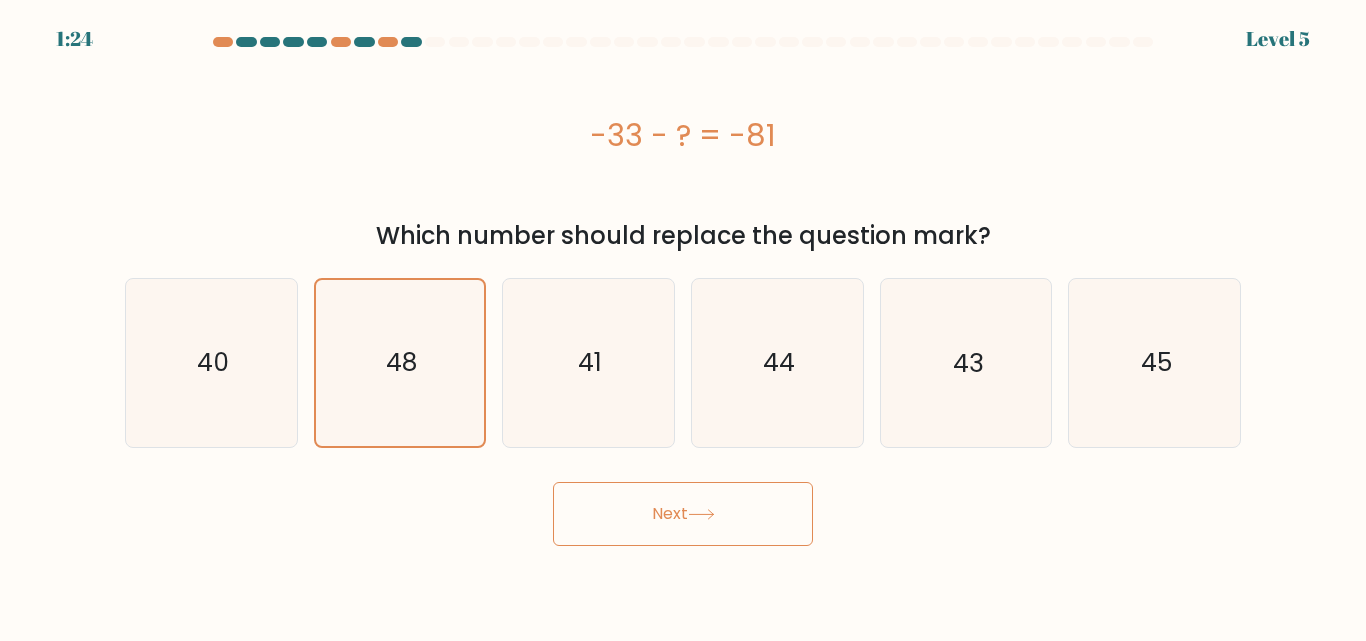 click on "Next" at bounding box center (683, 514) 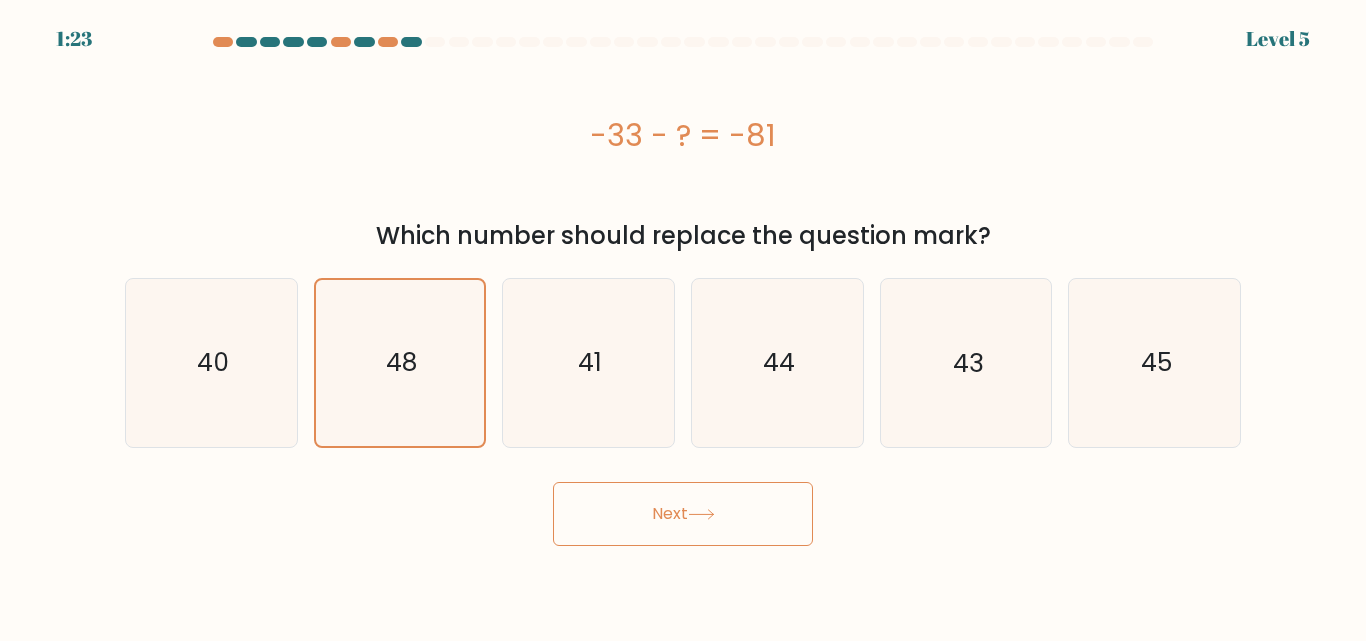 click on "Next" at bounding box center [683, 514] 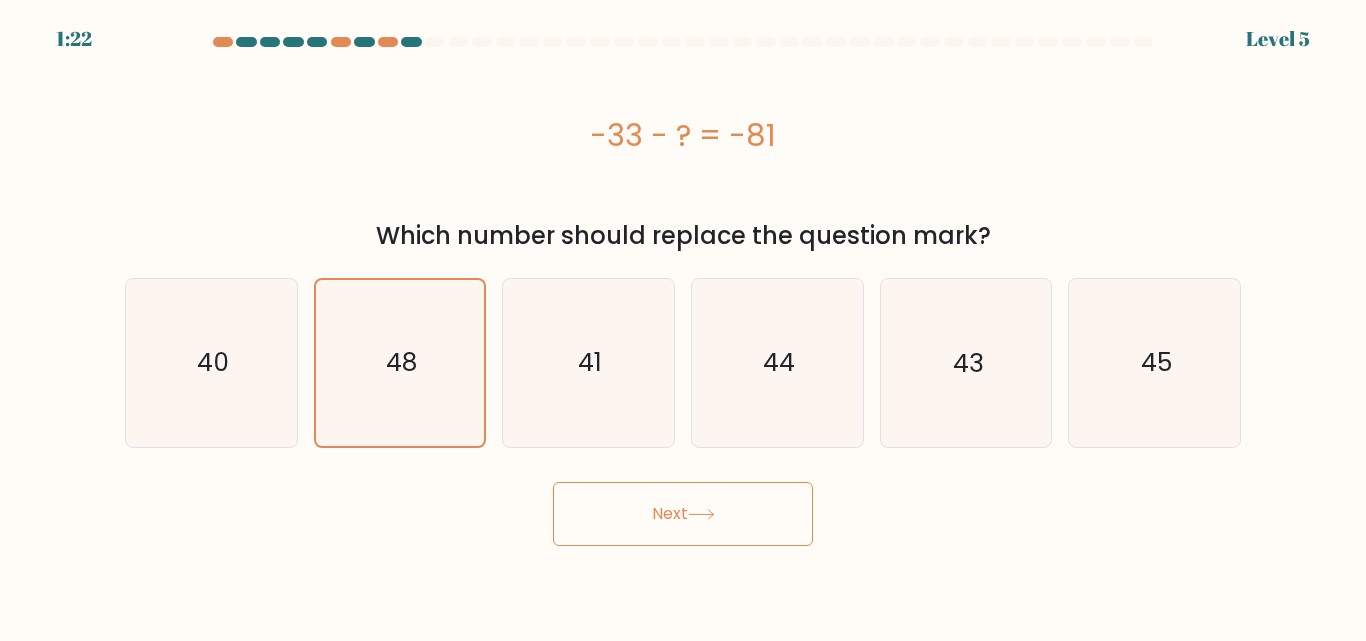 click on "Next" at bounding box center (683, 514) 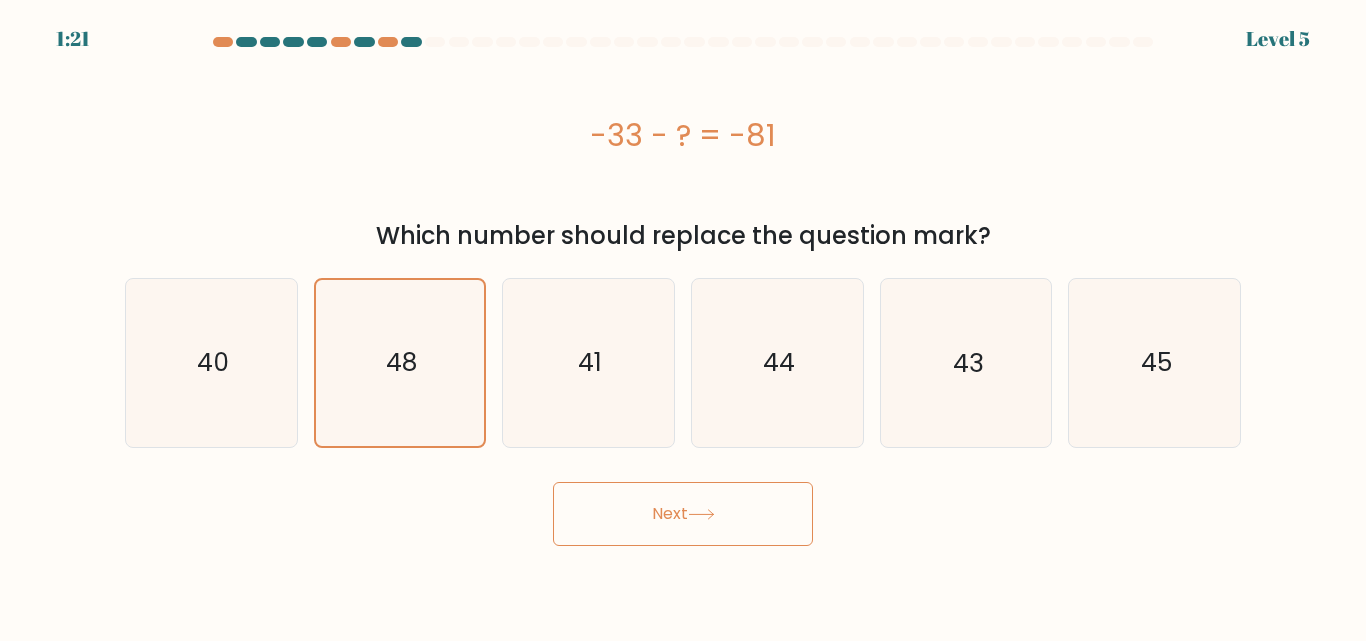 click on "Next" at bounding box center [683, 514] 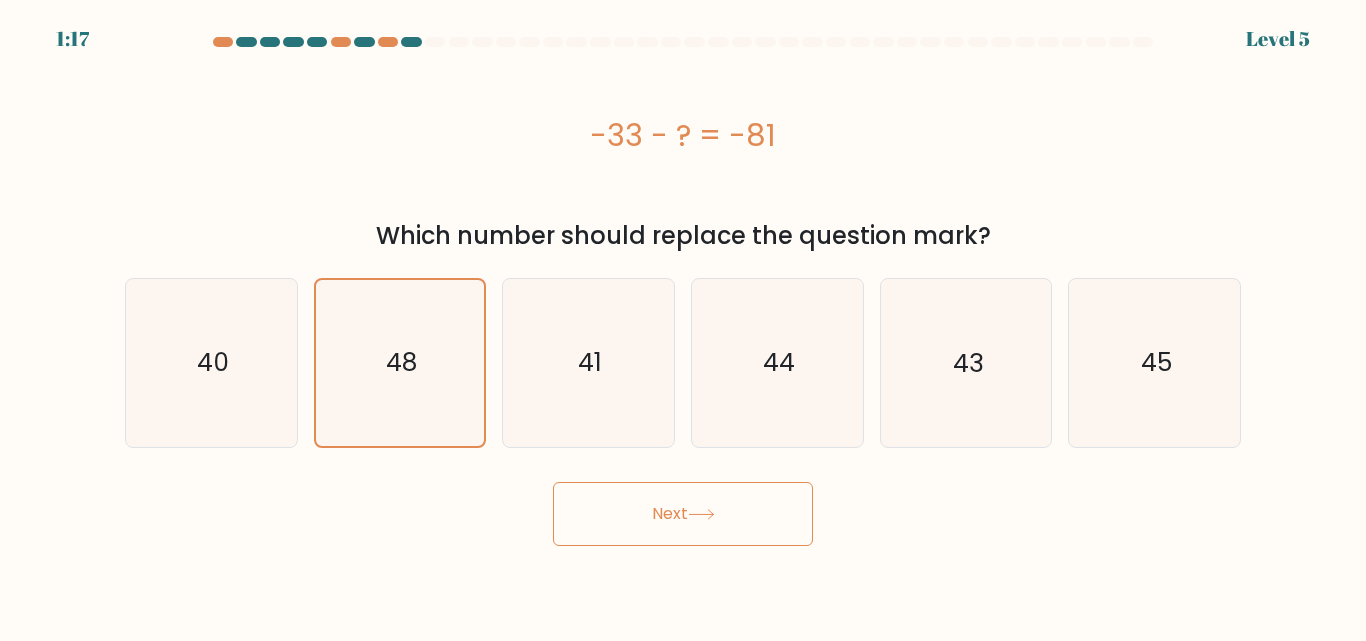 click on "Next" at bounding box center [683, 514] 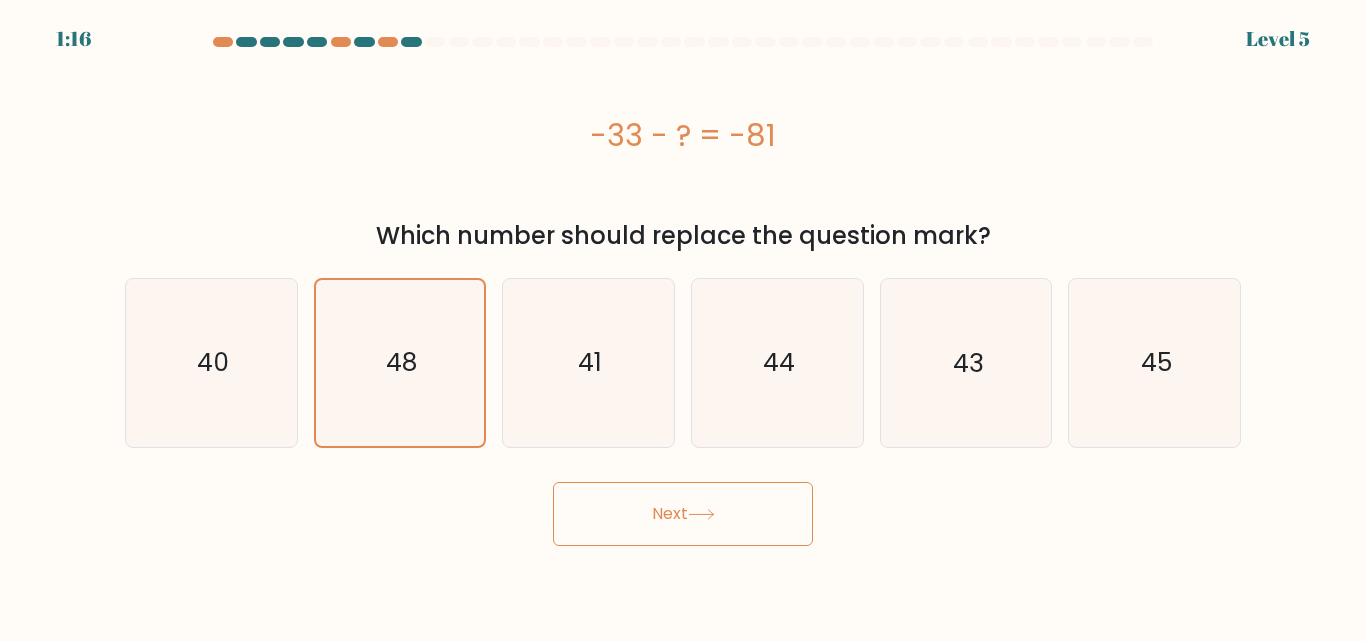 click on "Next" at bounding box center (683, 514) 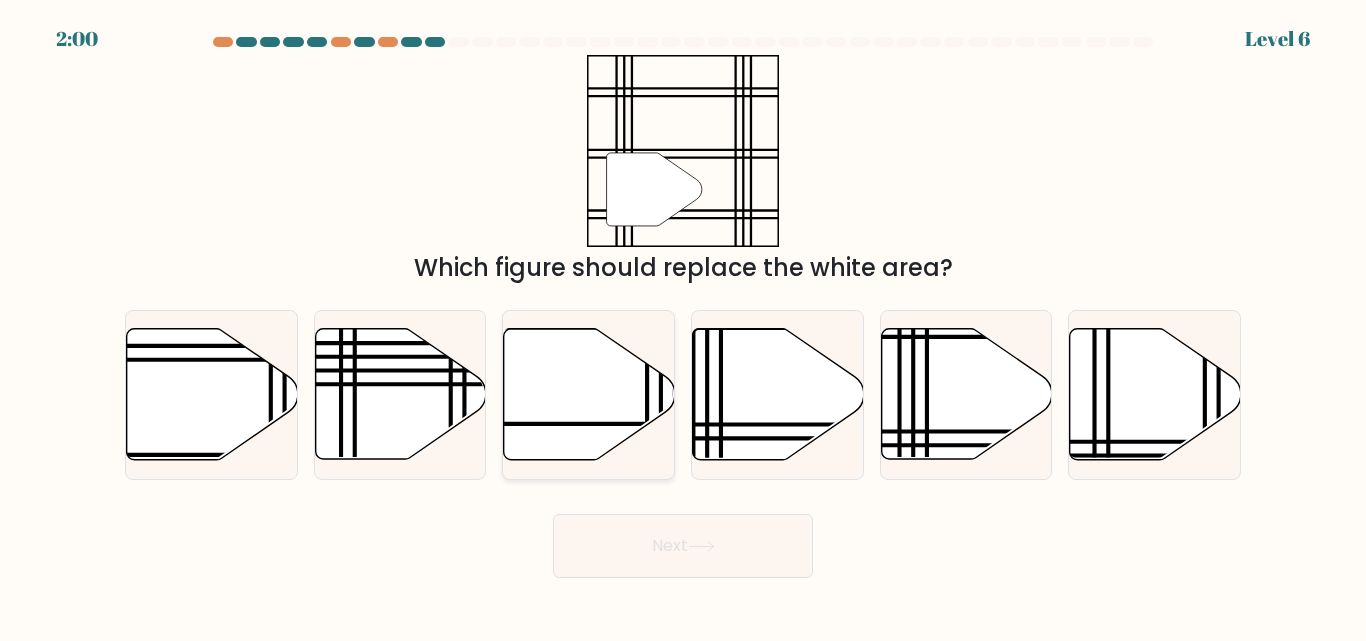 click 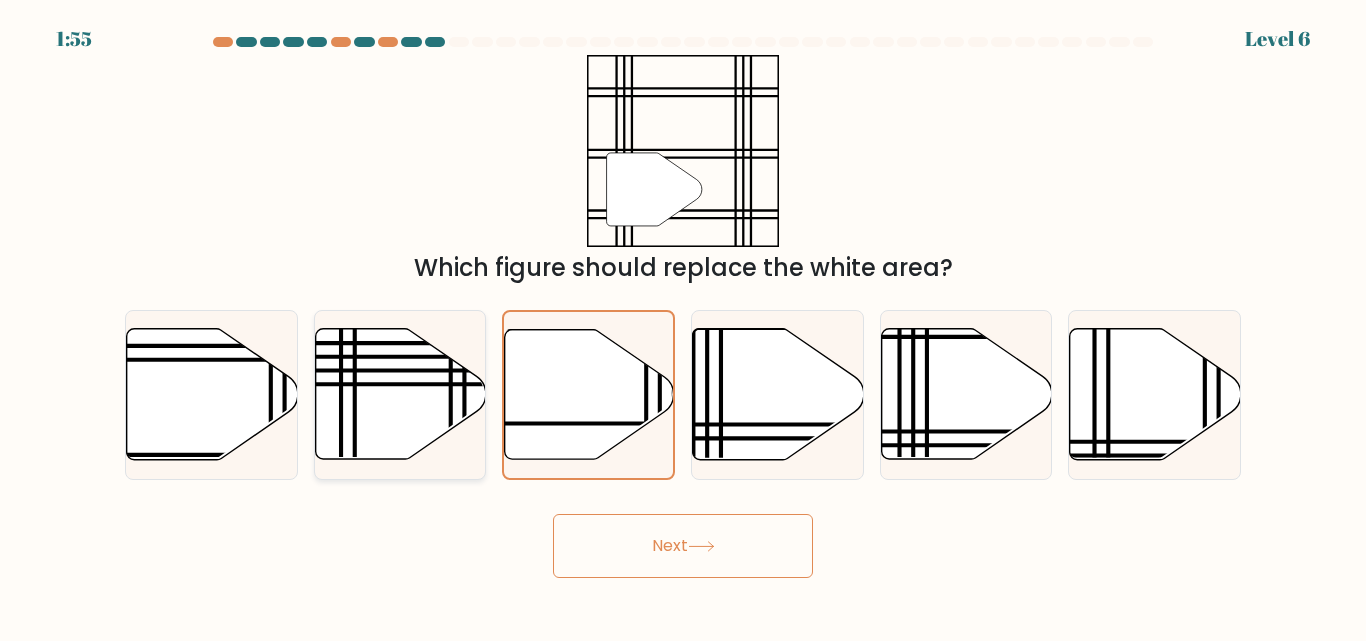 click 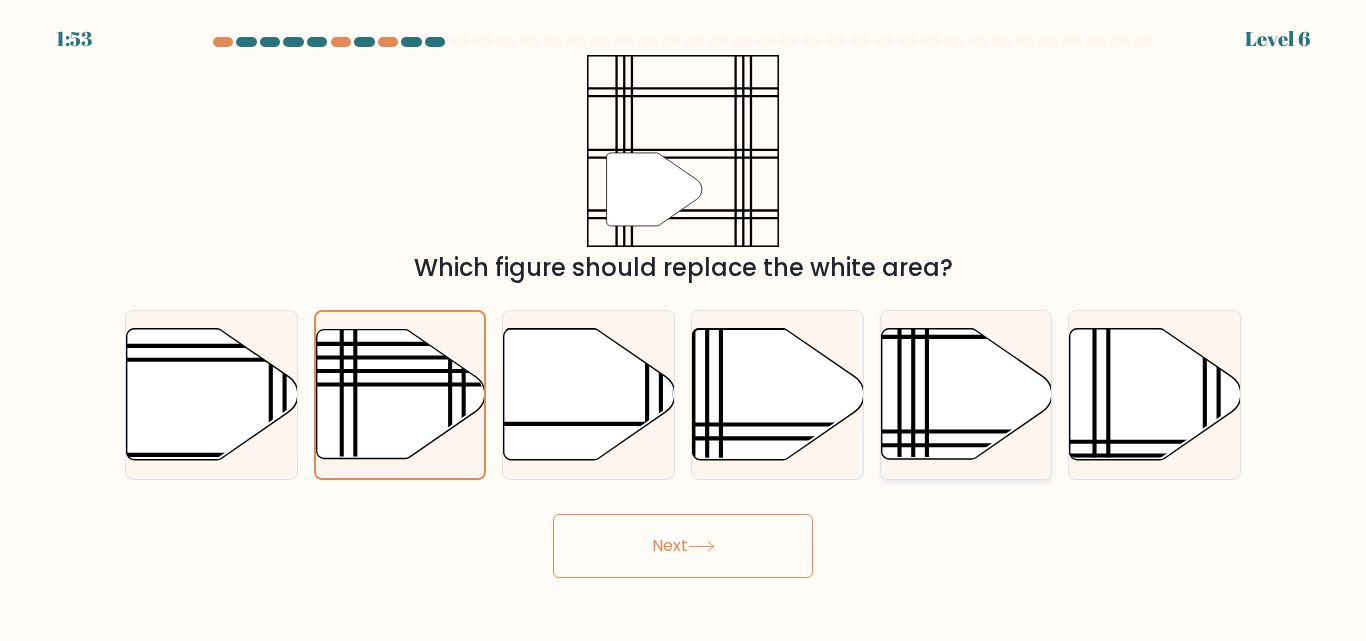 drag, startPoint x: 976, startPoint y: 380, endPoint x: 955, endPoint y: 407, distance: 34.20526 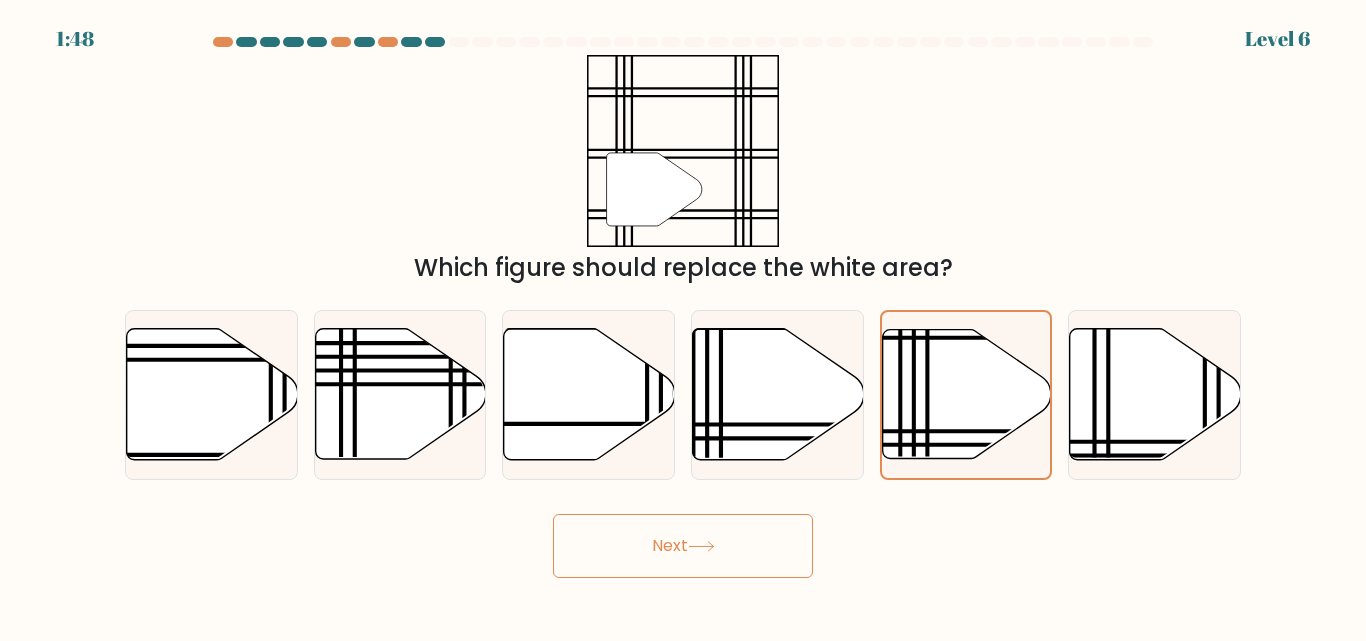 click on "Next" at bounding box center (683, 546) 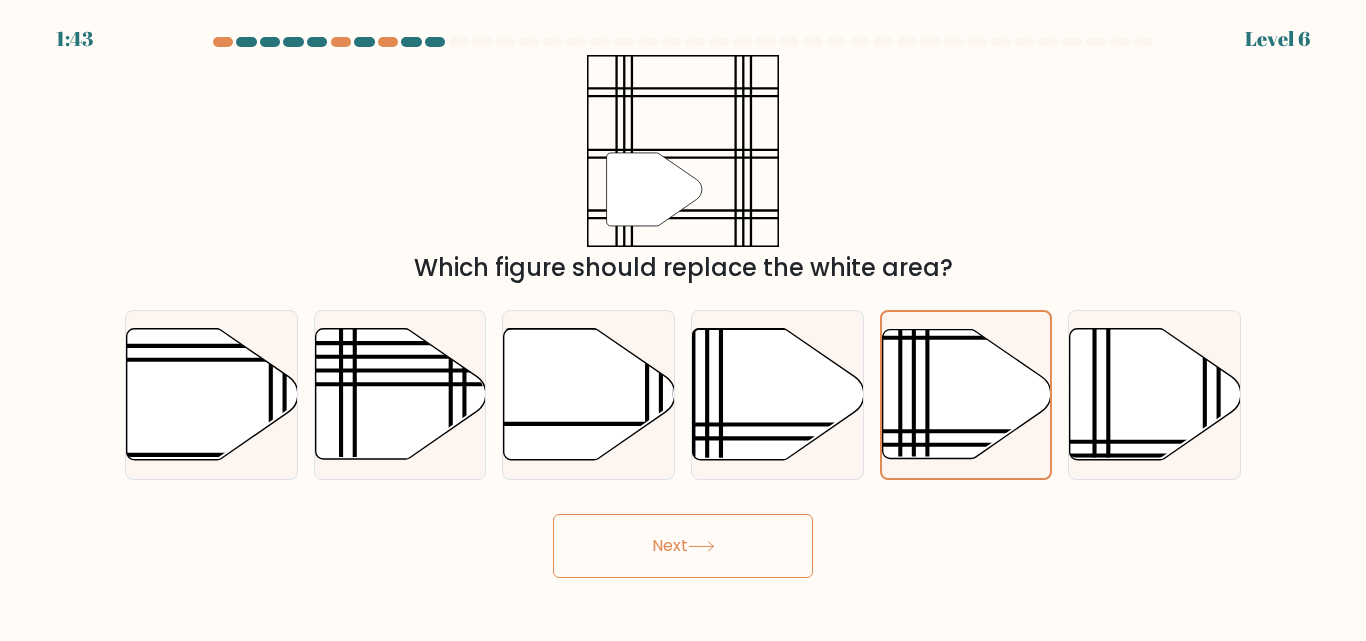click on "Next" at bounding box center (683, 546) 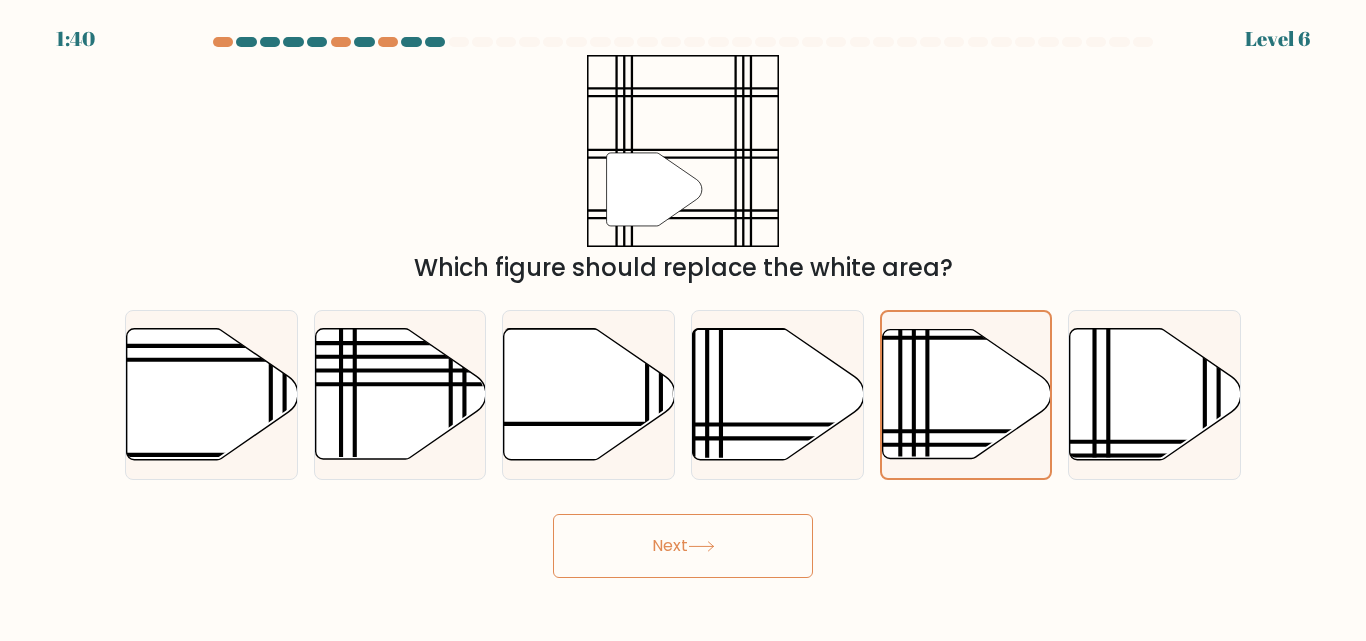 click on "Next" at bounding box center [683, 546] 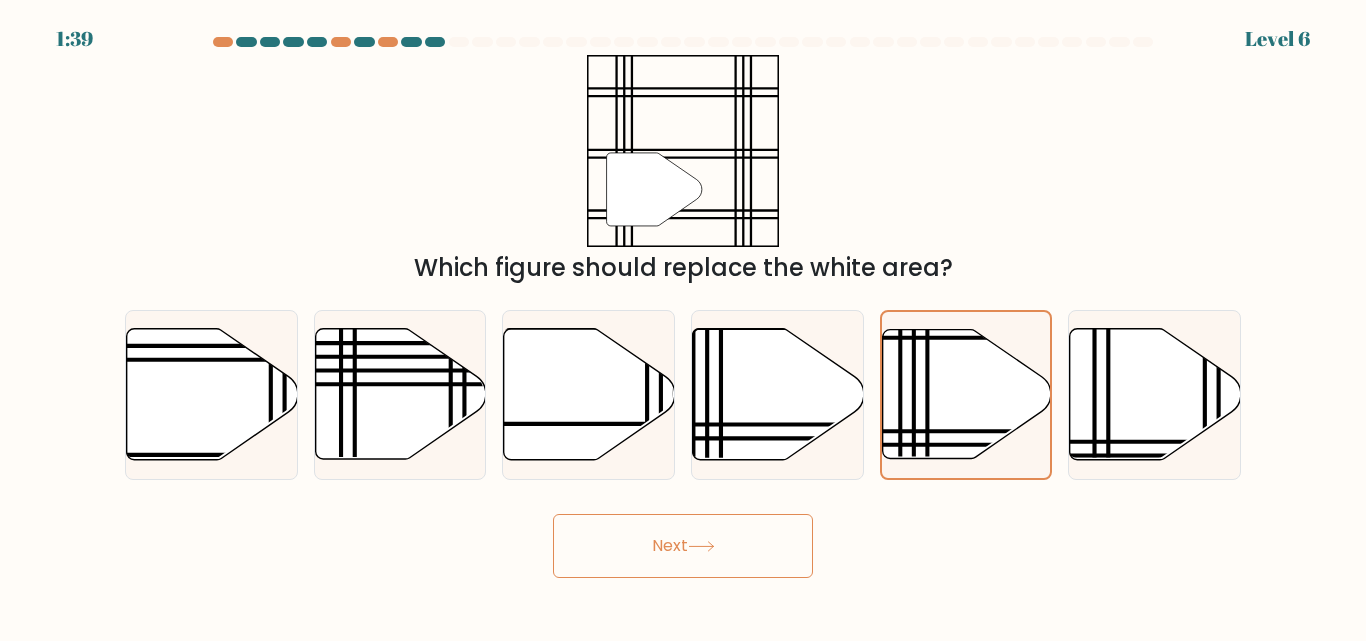 click on "Next" at bounding box center [683, 546] 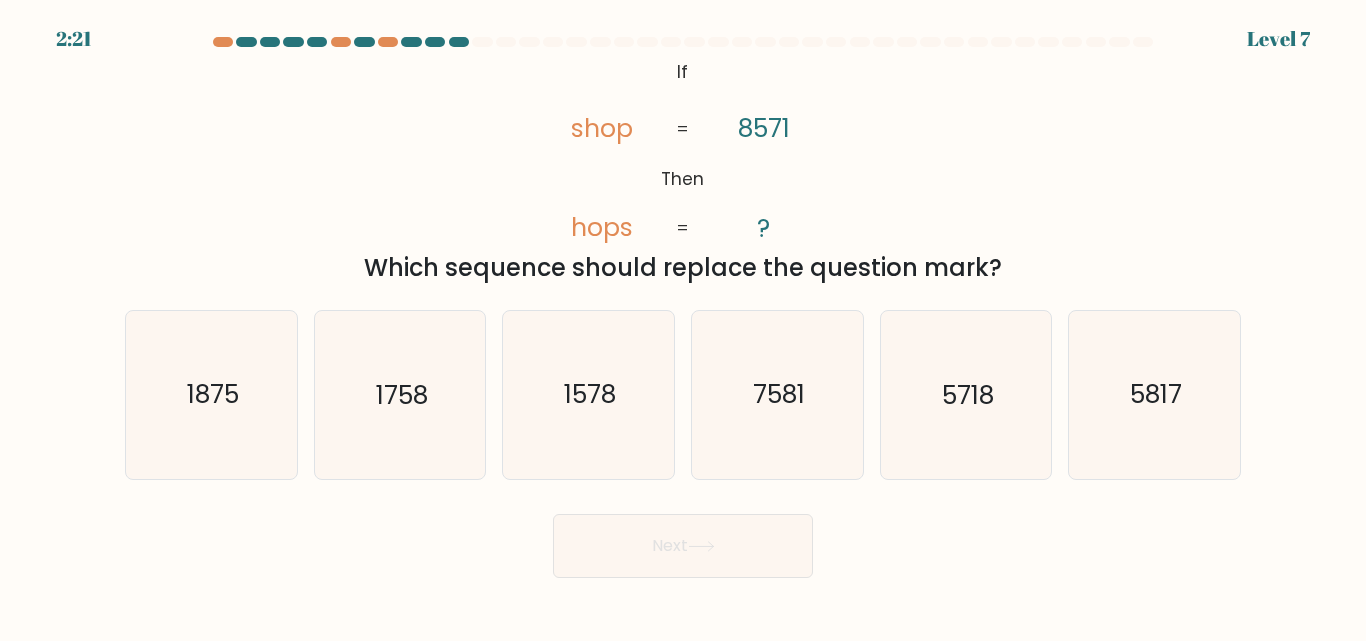 scroll, scrollTop: 0, scrollLeft: 0, axis: both 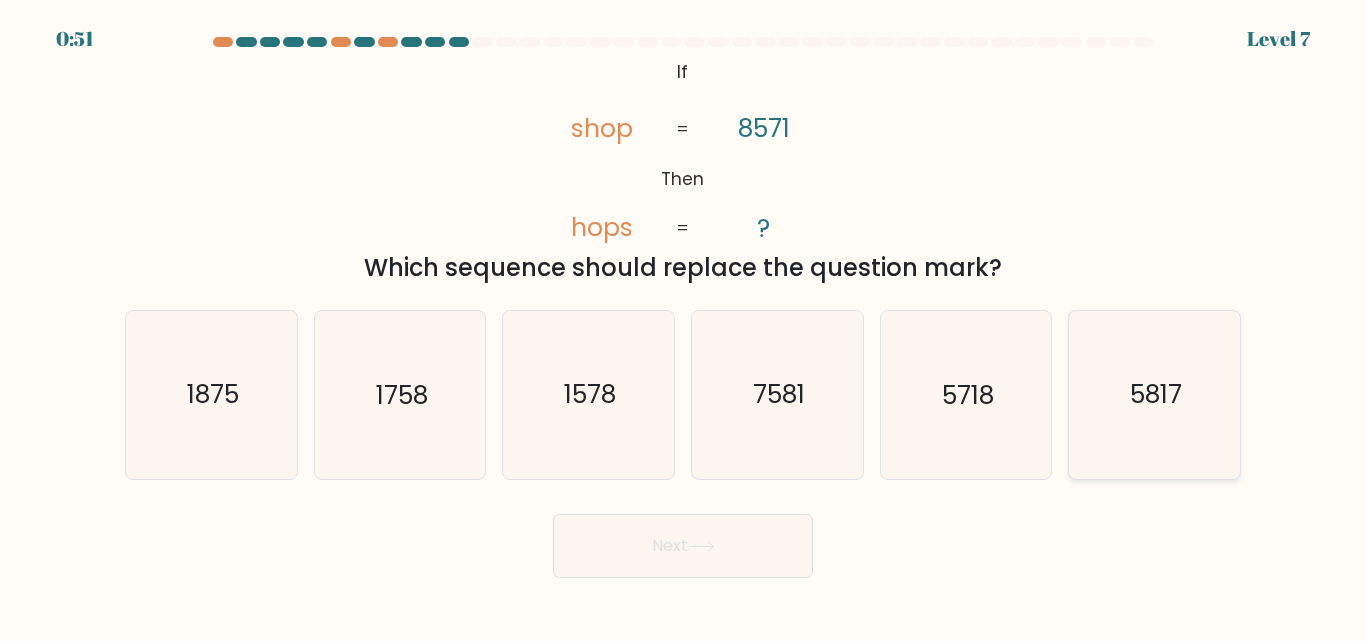 drag, startPoint x: 1120, startPoint y: 387, endPoint x: 1088, endPoint y: 429, distance: 52.801514 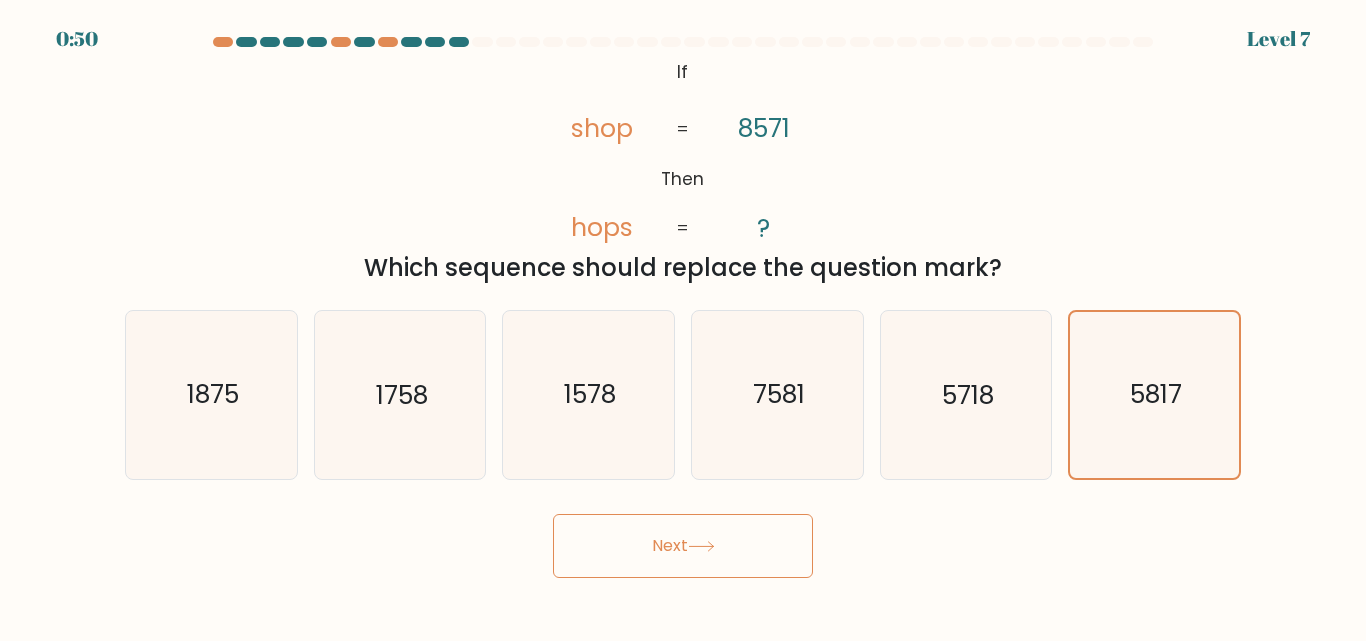 click on "Next" at bounding box center (683, 546) 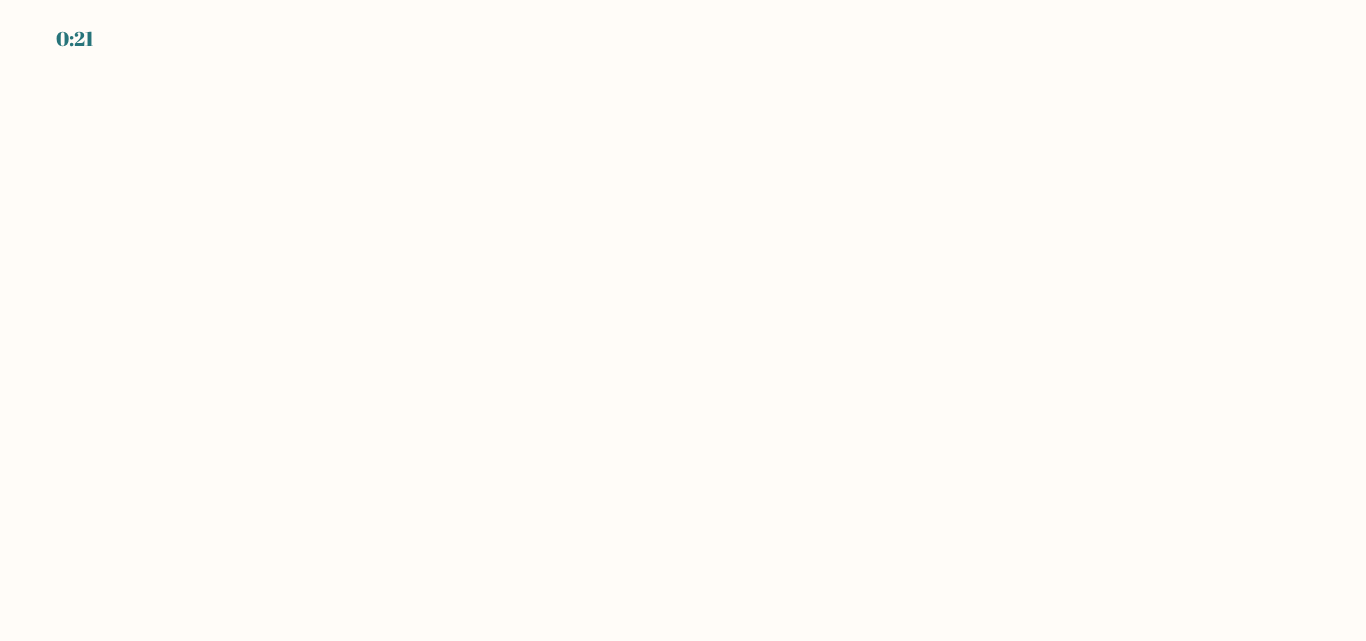 scroll, scrollTop: 0, scrollLeft: 0, axis: both 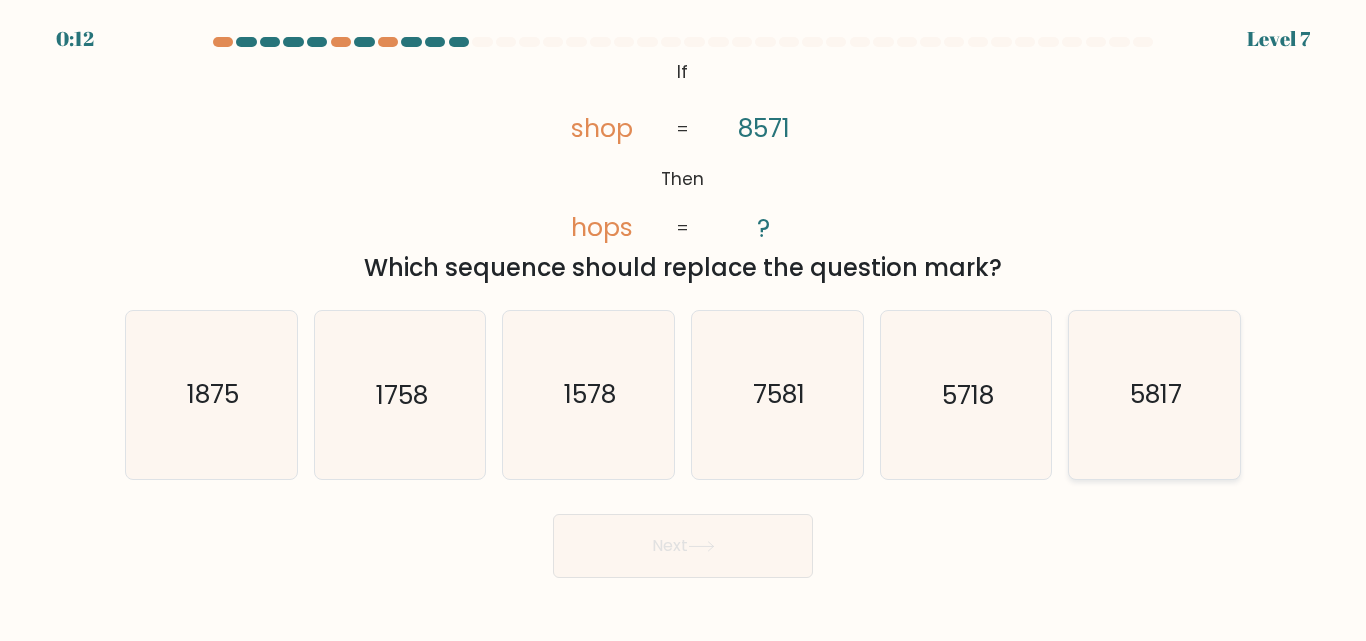 click on "5817" 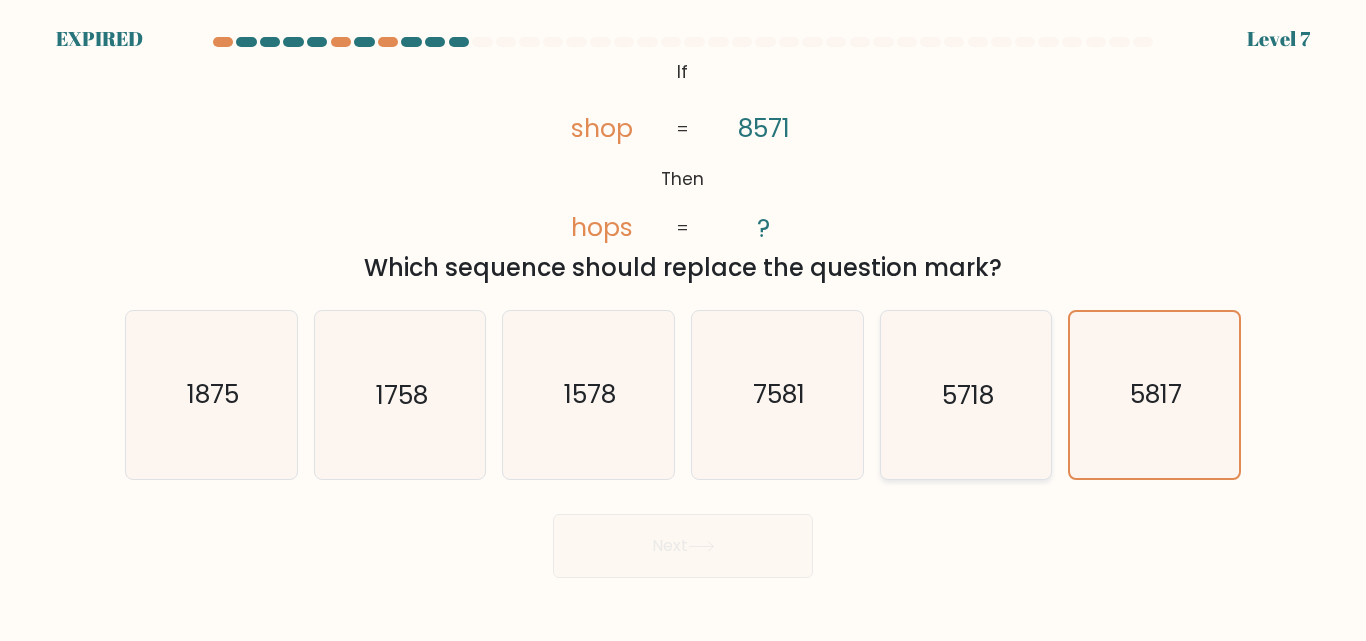 click on "5718" 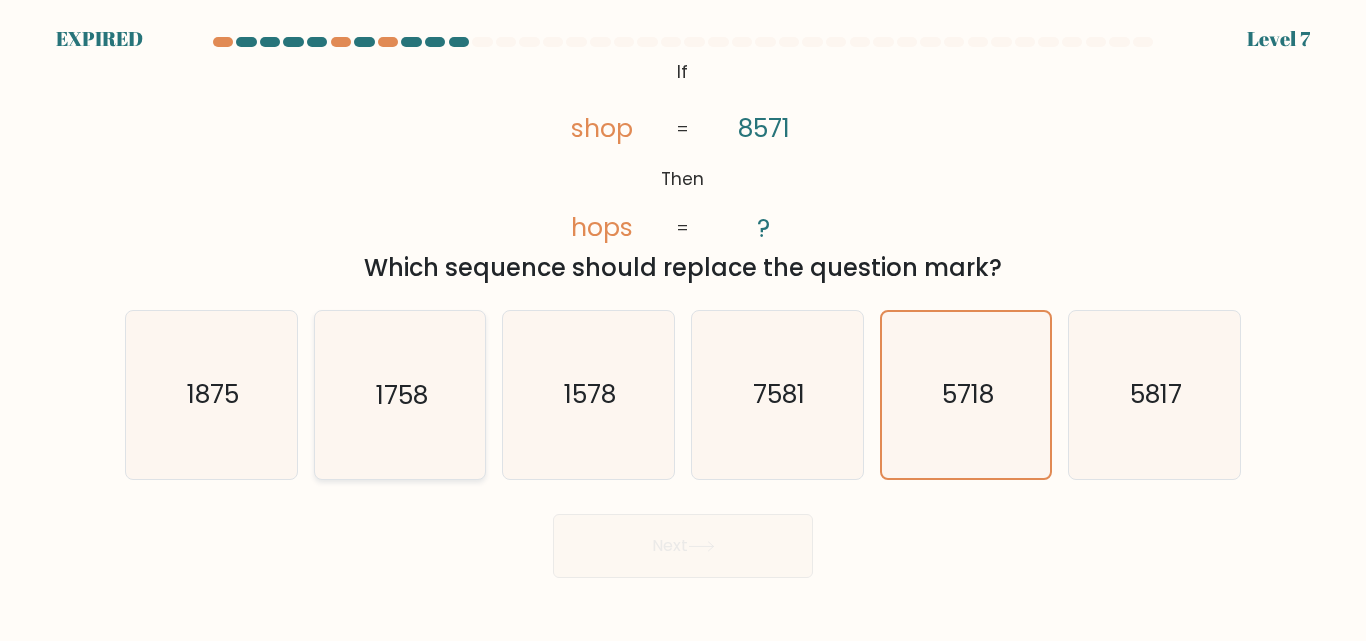 click on "1758" 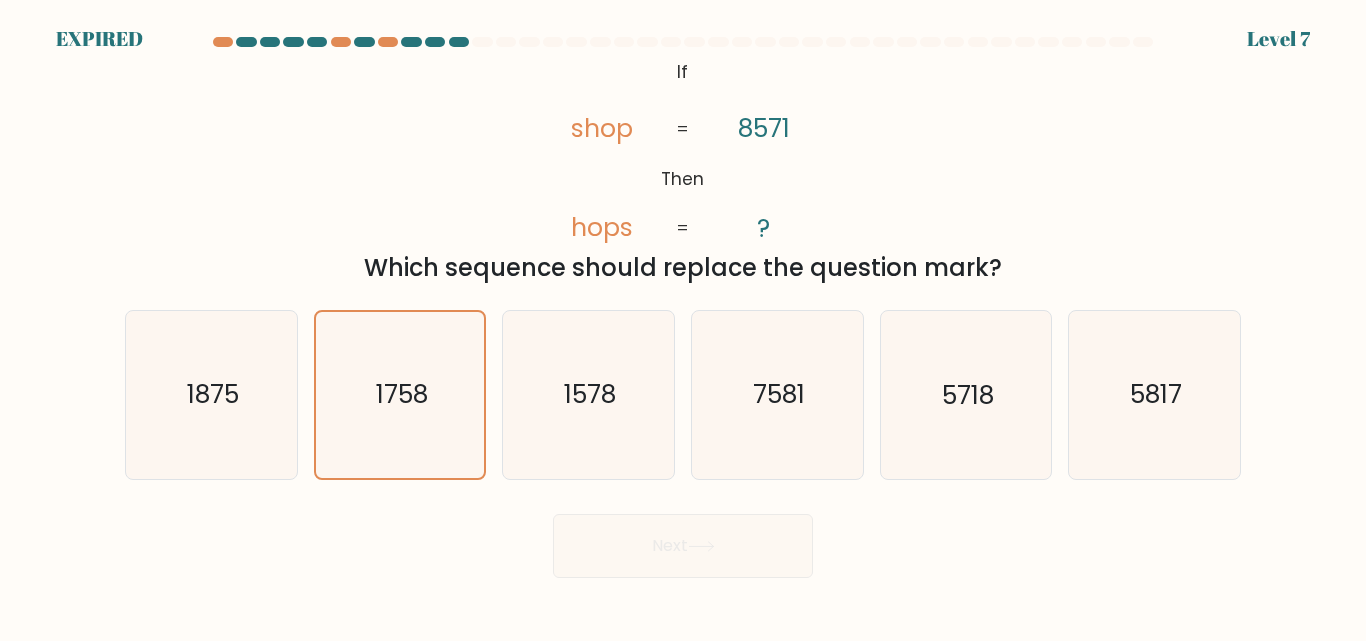 drag, startPoint x: 1284, startPoint y: 447, endPoint x: 1222, endPoint y: 417, distance: 68.8767 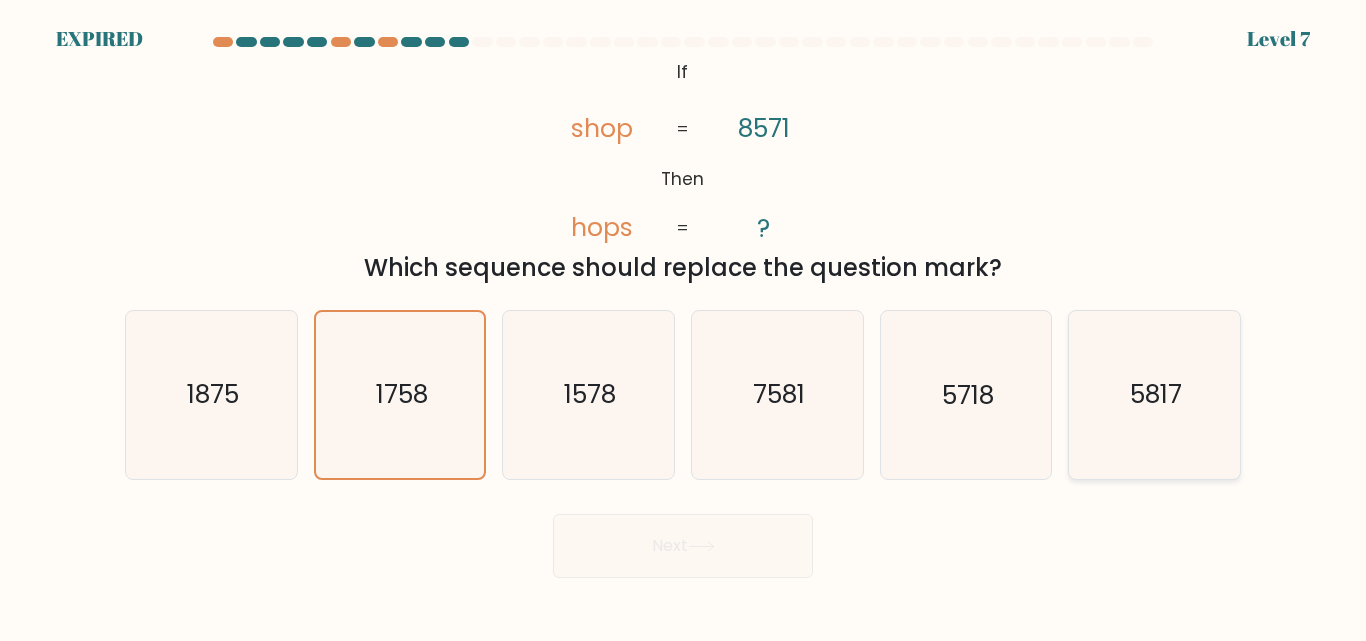 click on "If ?" at bounding box center (683, 307) 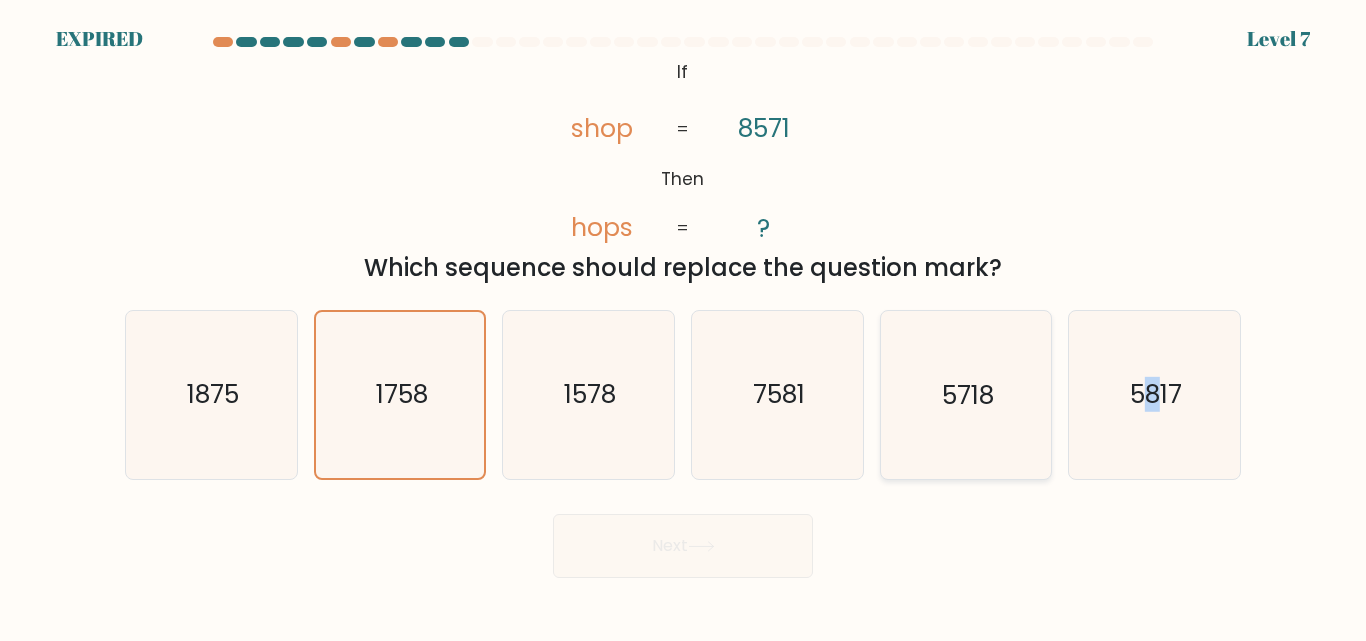 drag, startPoint x: 1156, startPoint y: 407, endPoint x: 965, endPoint y: 401, distance: 191.09422 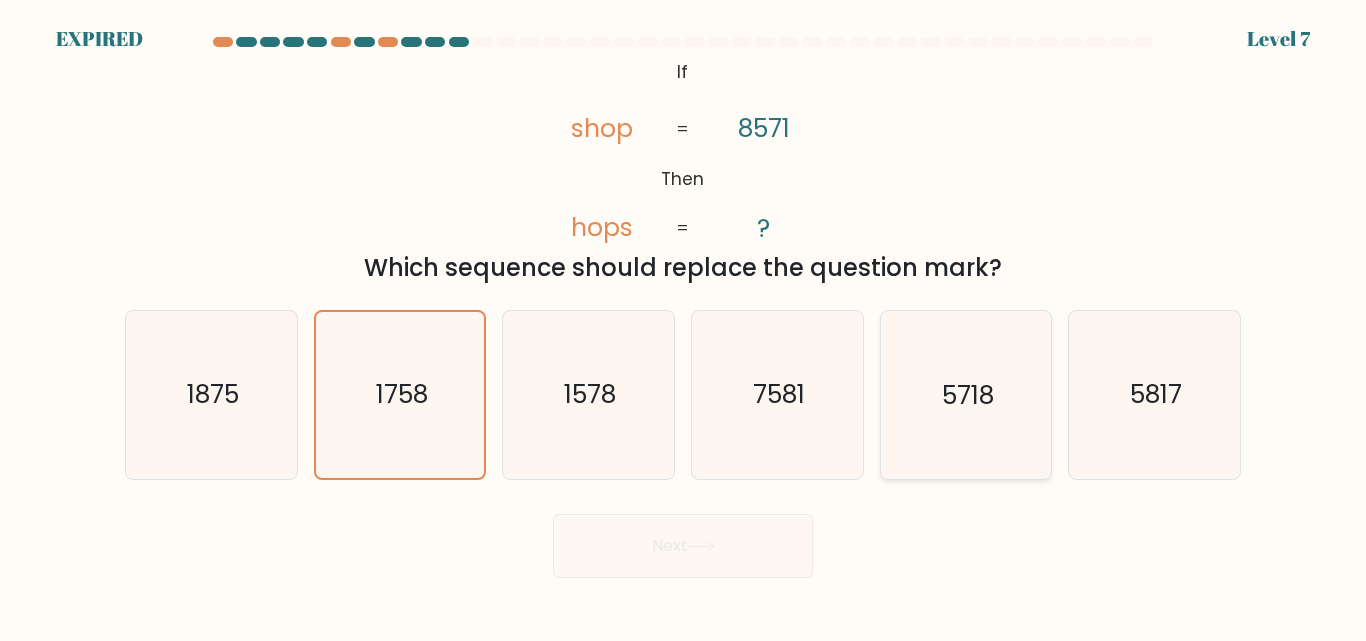 click on "5718" 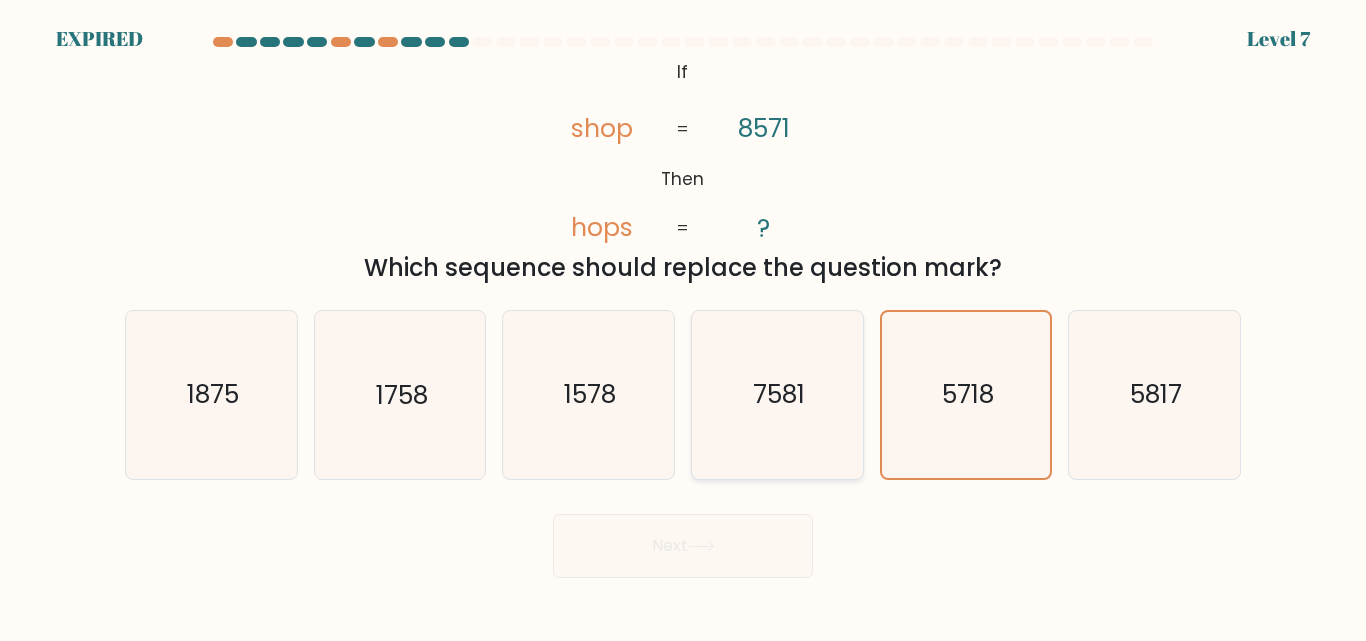 click on "7581" 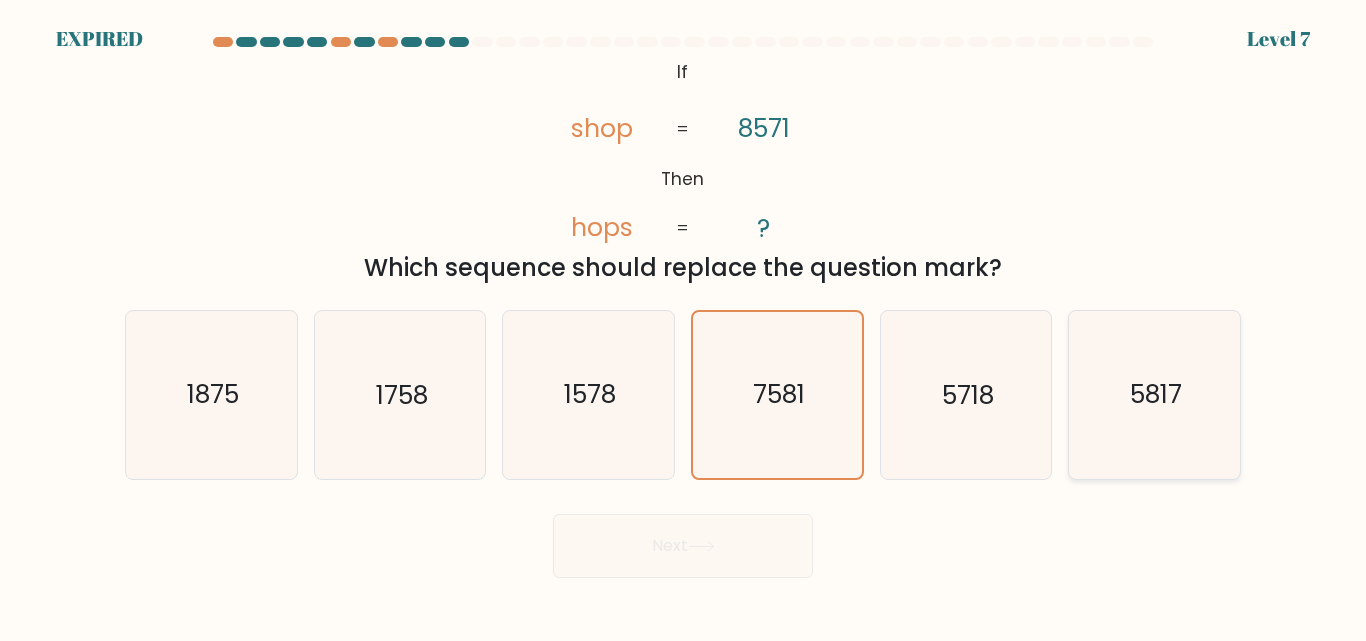 click on "5817" 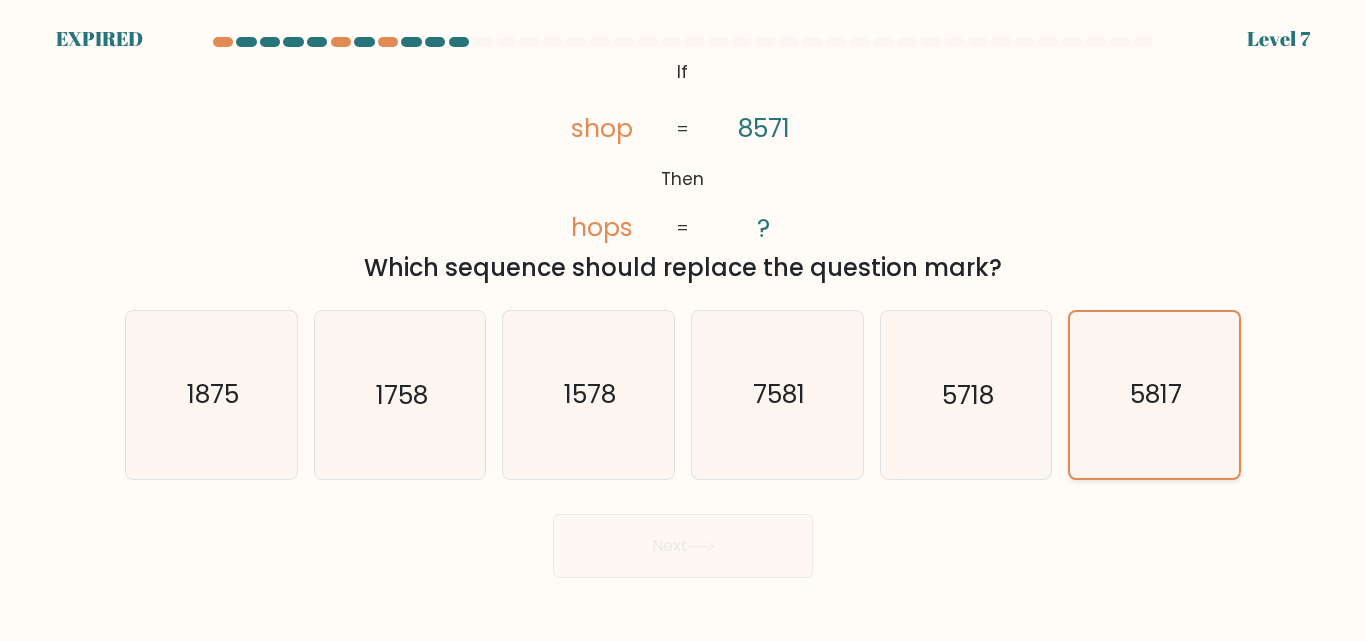 click on "5817" 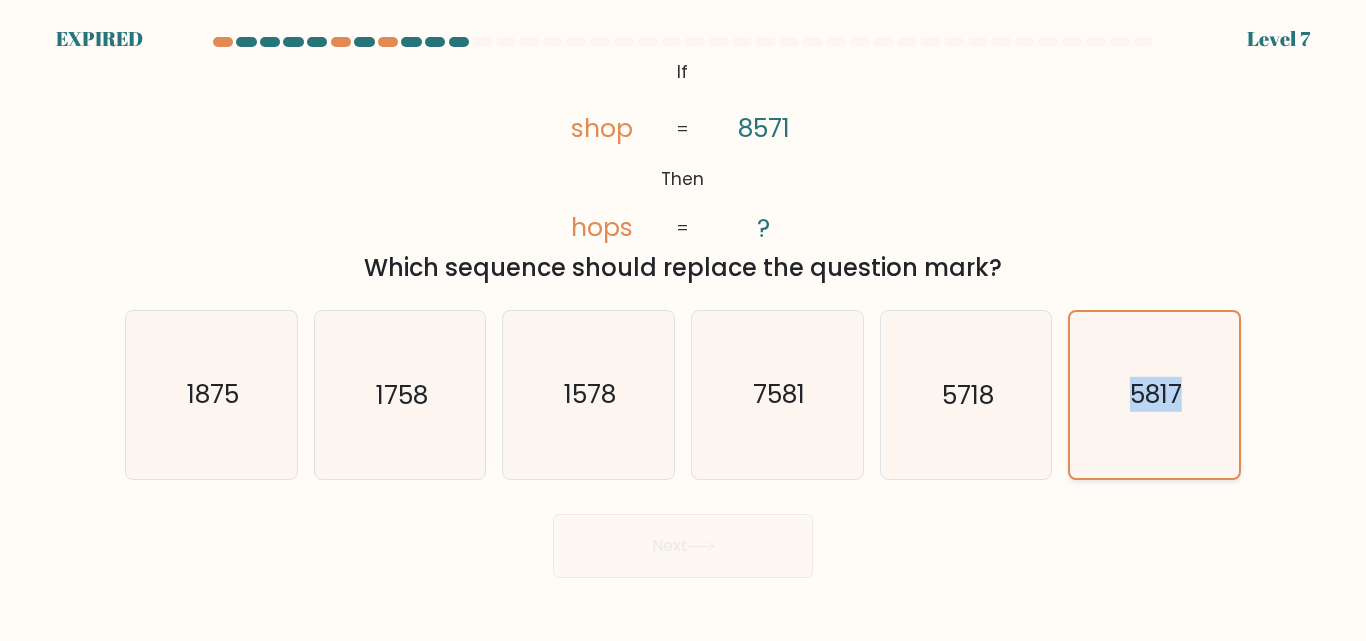 click on "5817" 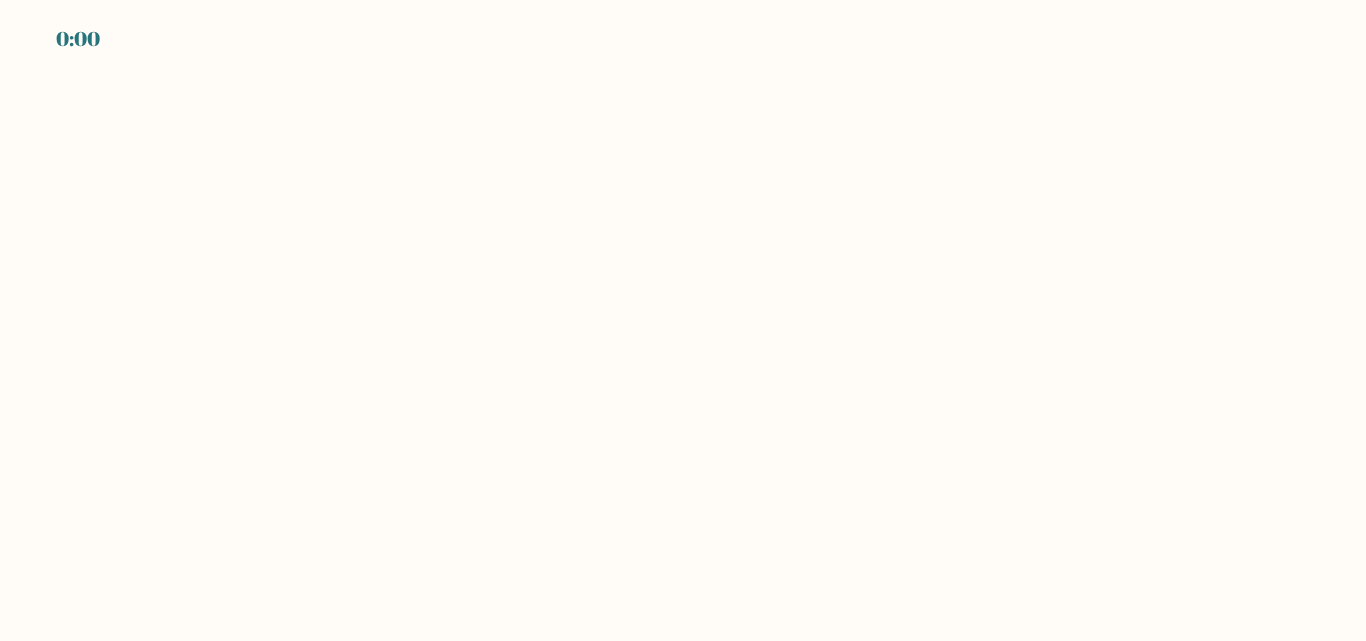 scroll, scrollTop: 0, scrollLeft: 0, axis: both 